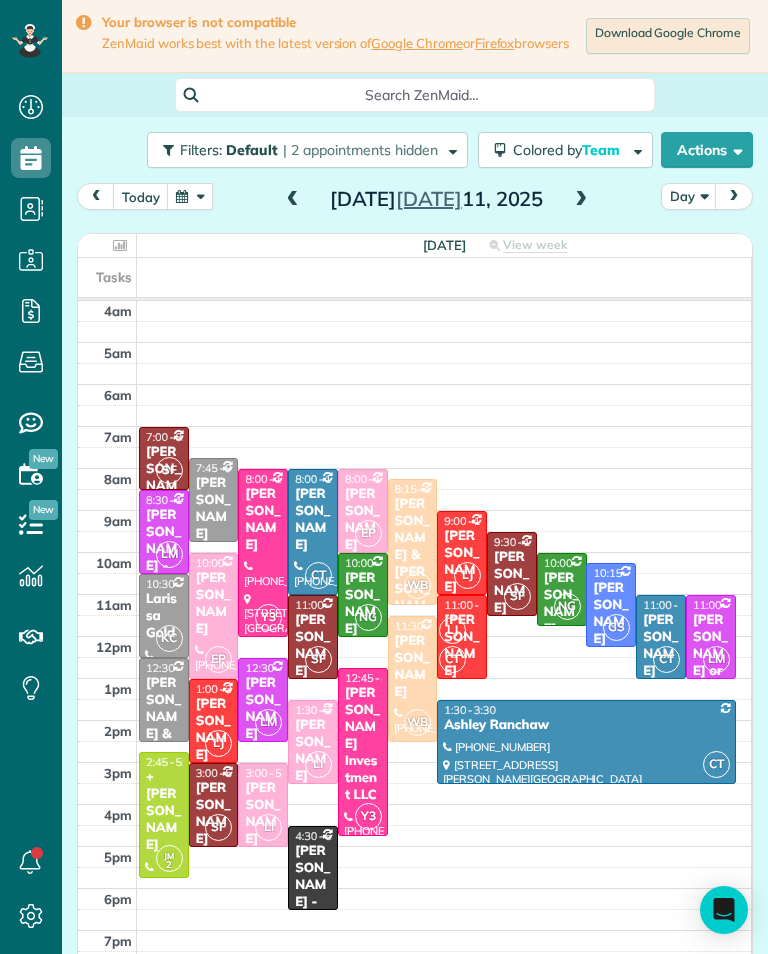 scroll, scrollTop: 0, scrollLeft: 0, axis: both 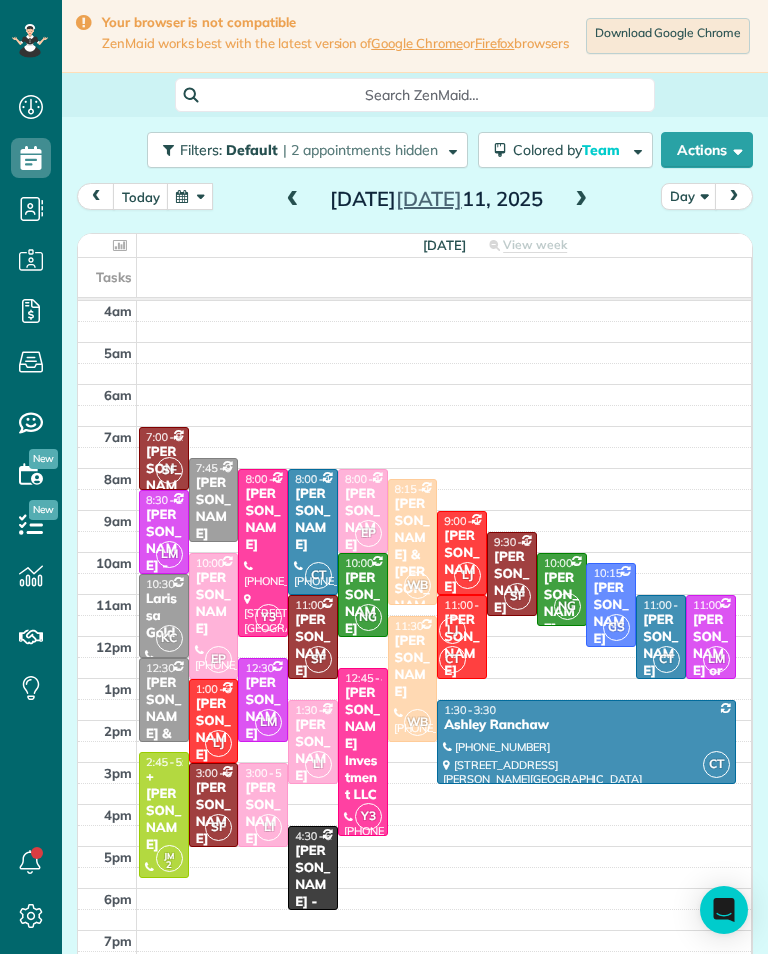 click at bounding box center [444, 668] 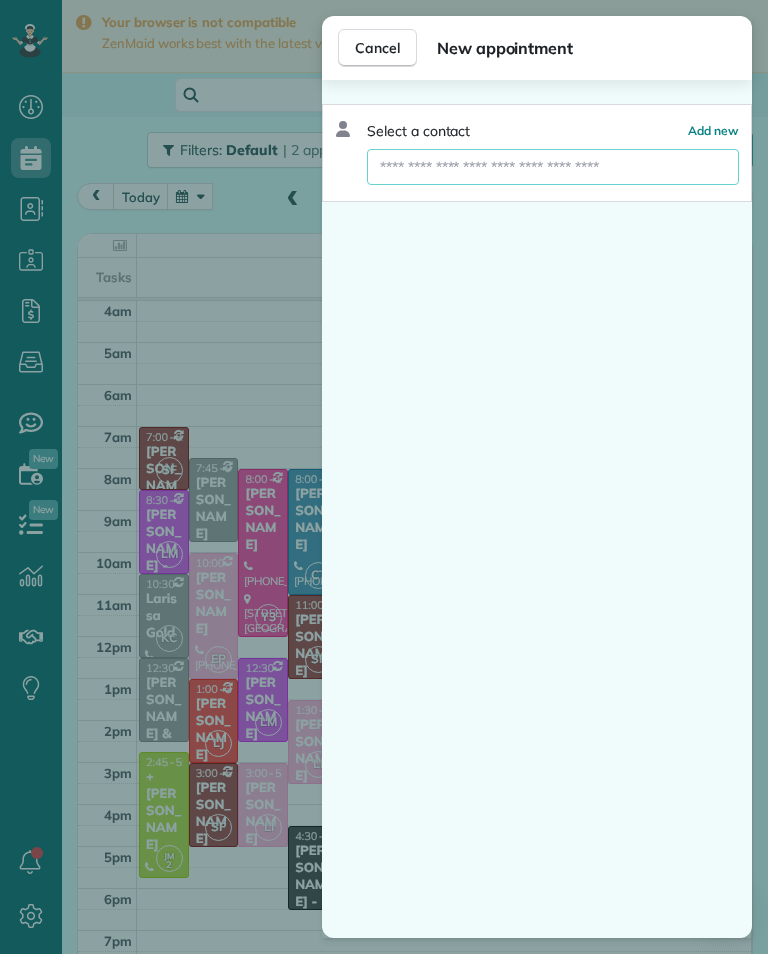 click at bounding box center [553, 167] 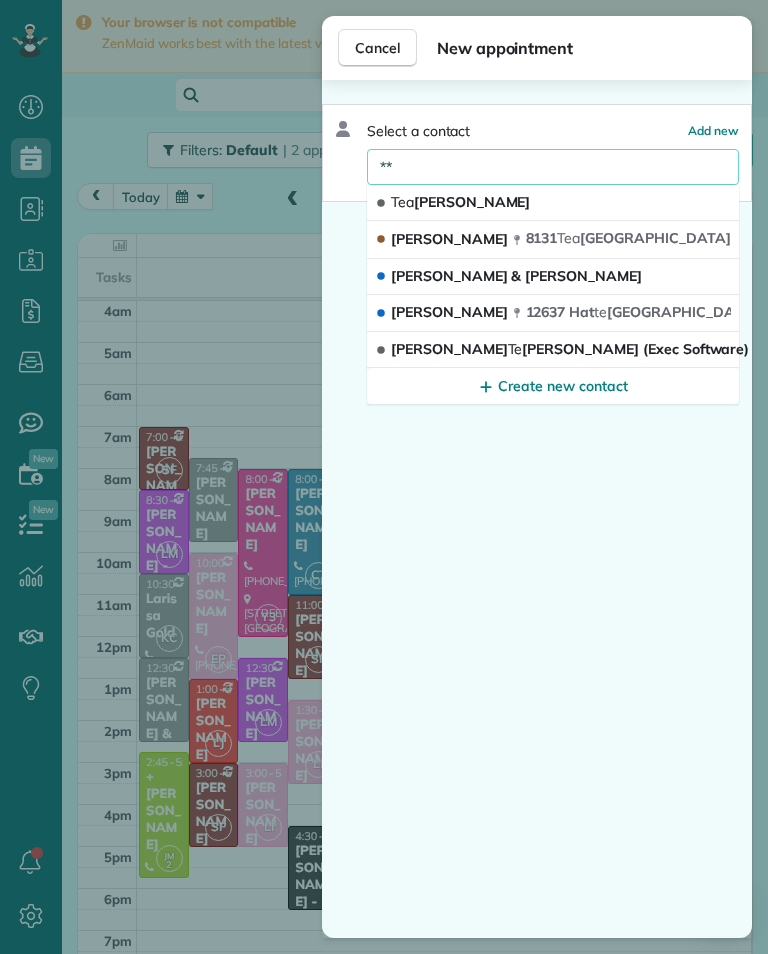type on "*" 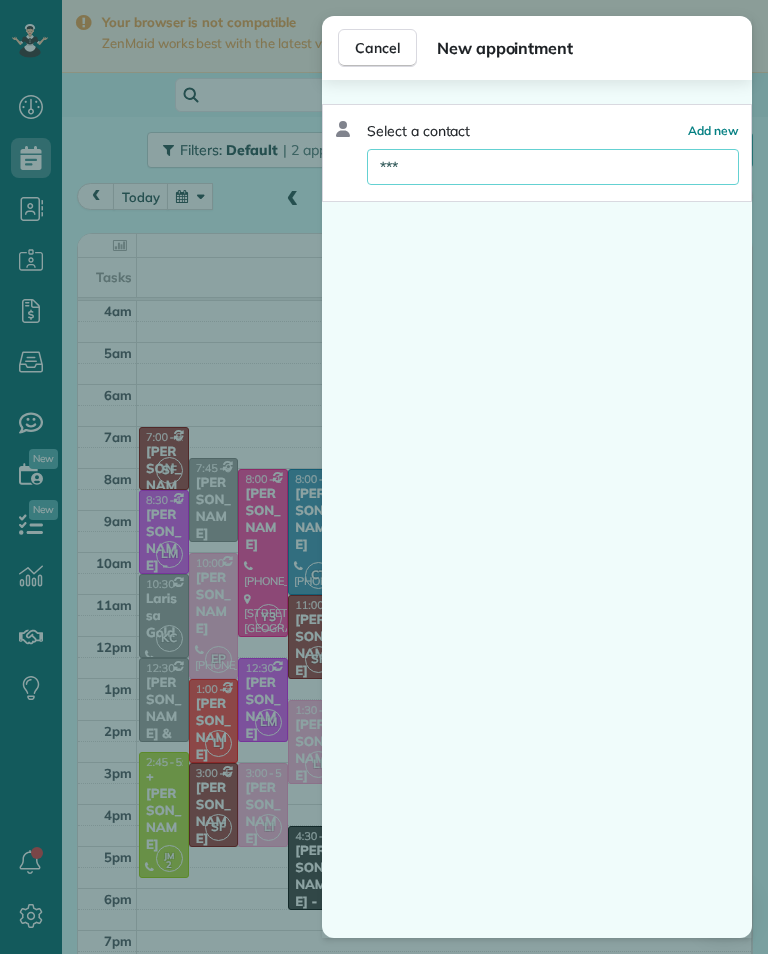 type on "***" 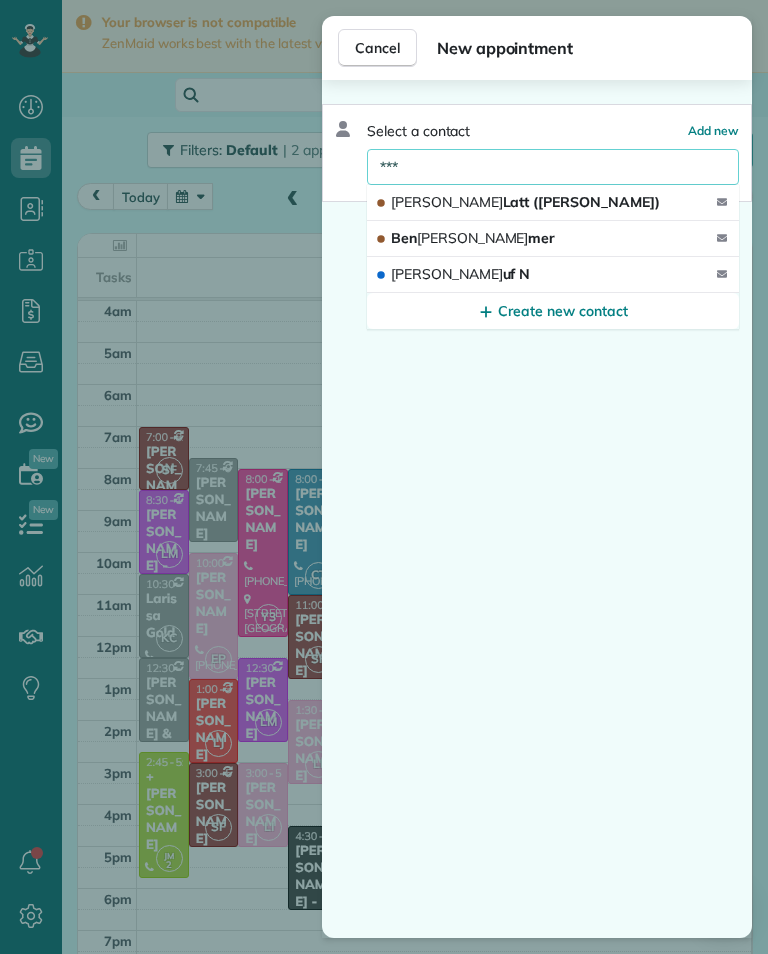 click on "[PERSON_NAME] ([PERSON_NAME])" at bounding box center [525, 202] 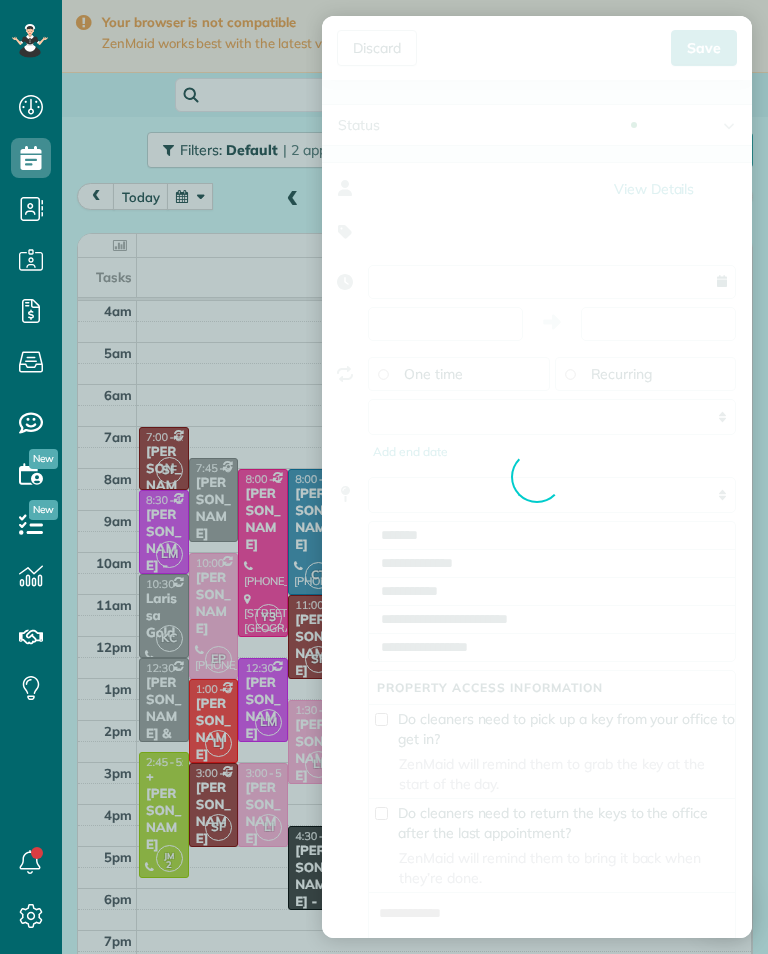 type on "**********" 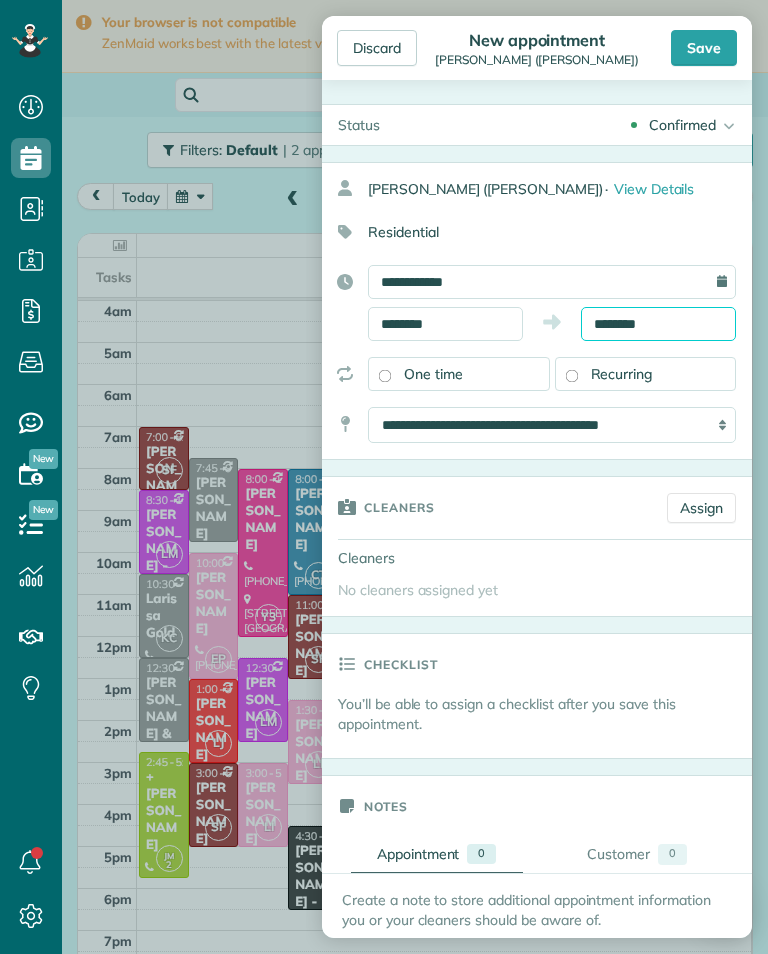 click on "********" at bounding box center (658, 324) 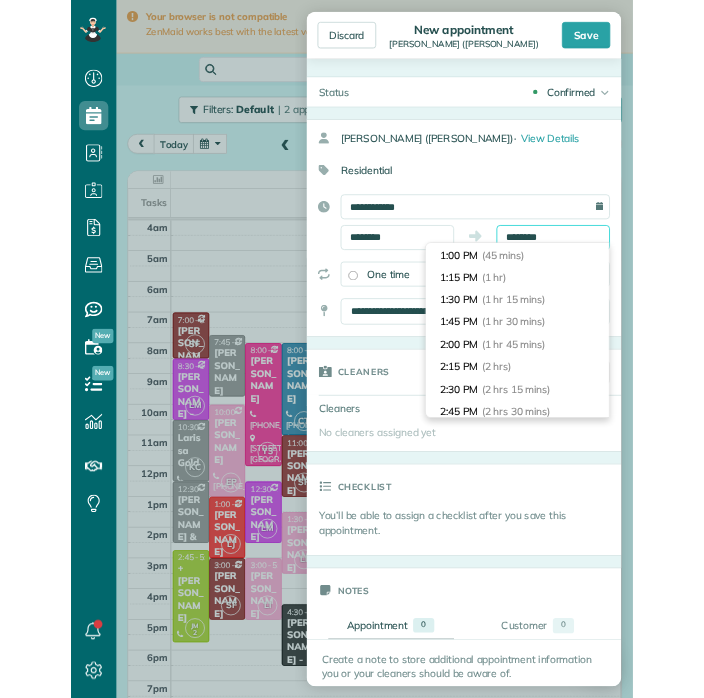 scroll, scrollTop: 93, scrollLeft: 0, axis: vertical 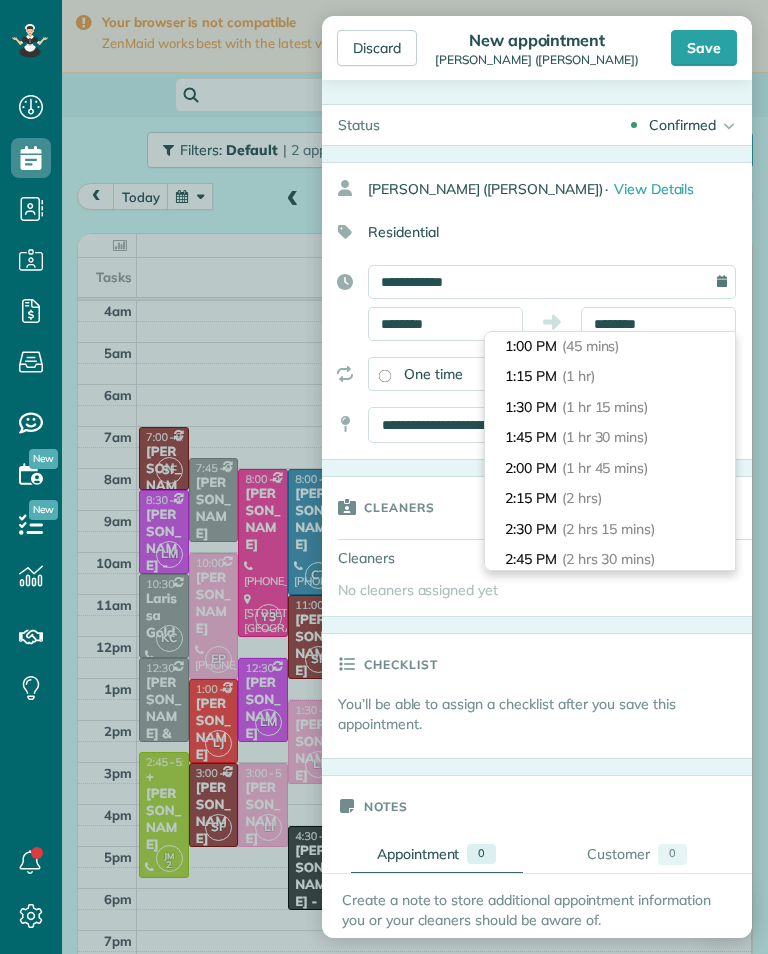 click on "(2 hrs)" at bounding box center [582, 498] 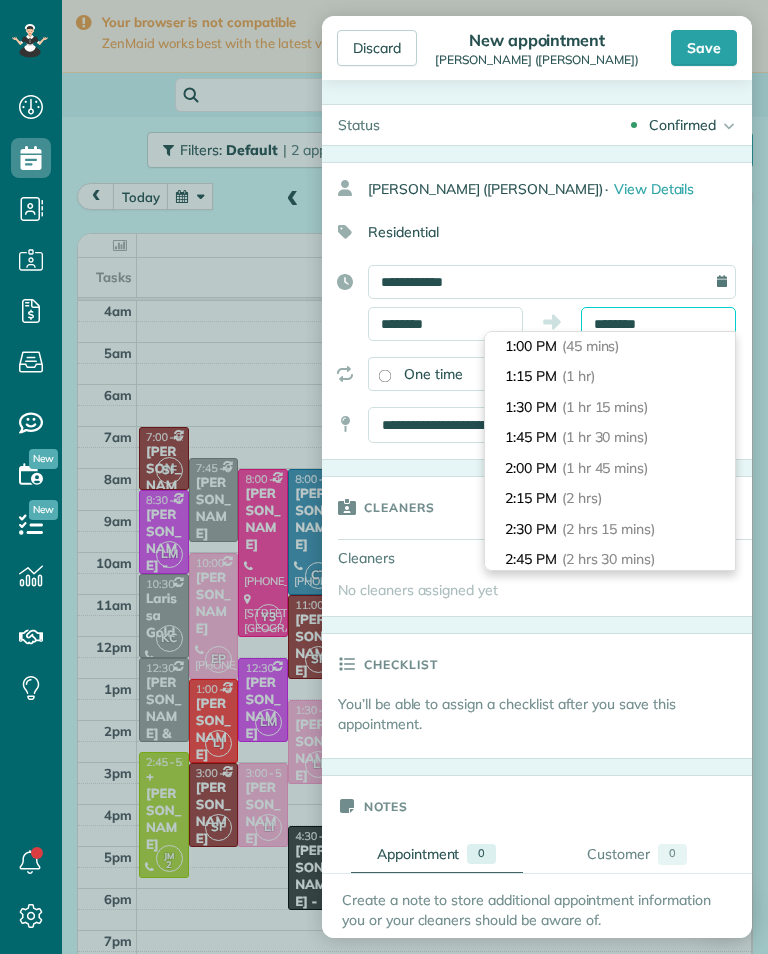 type on "*******" 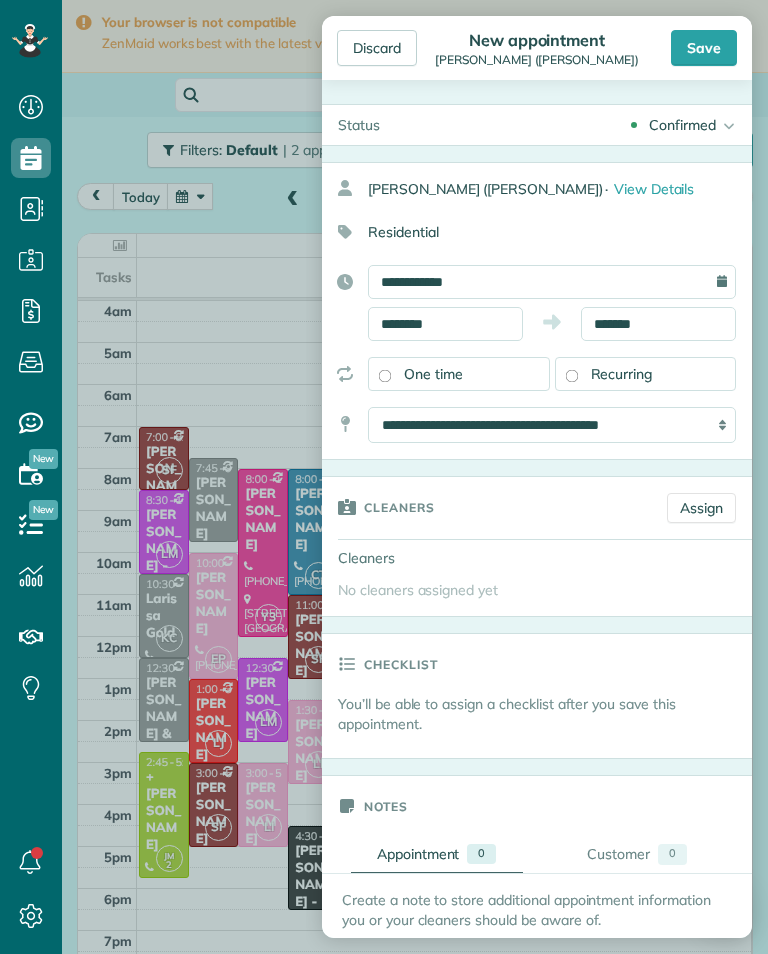 click on "Save" at bounding box center [704, 48] 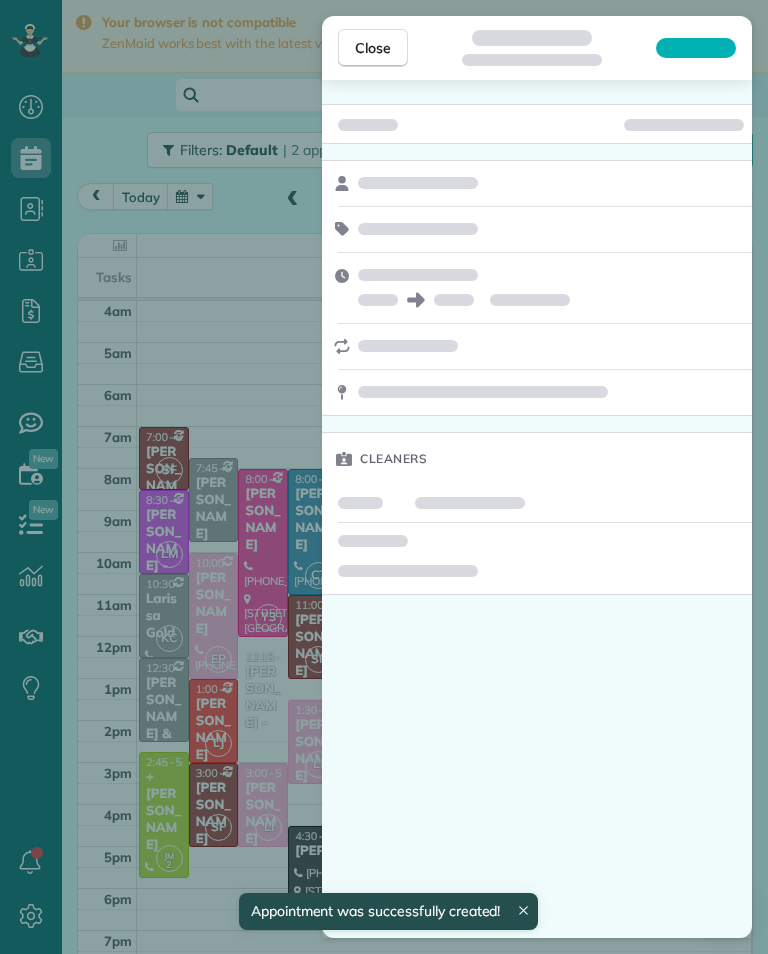 click on "Close   Cleaners" at bounding box center (384, 477) 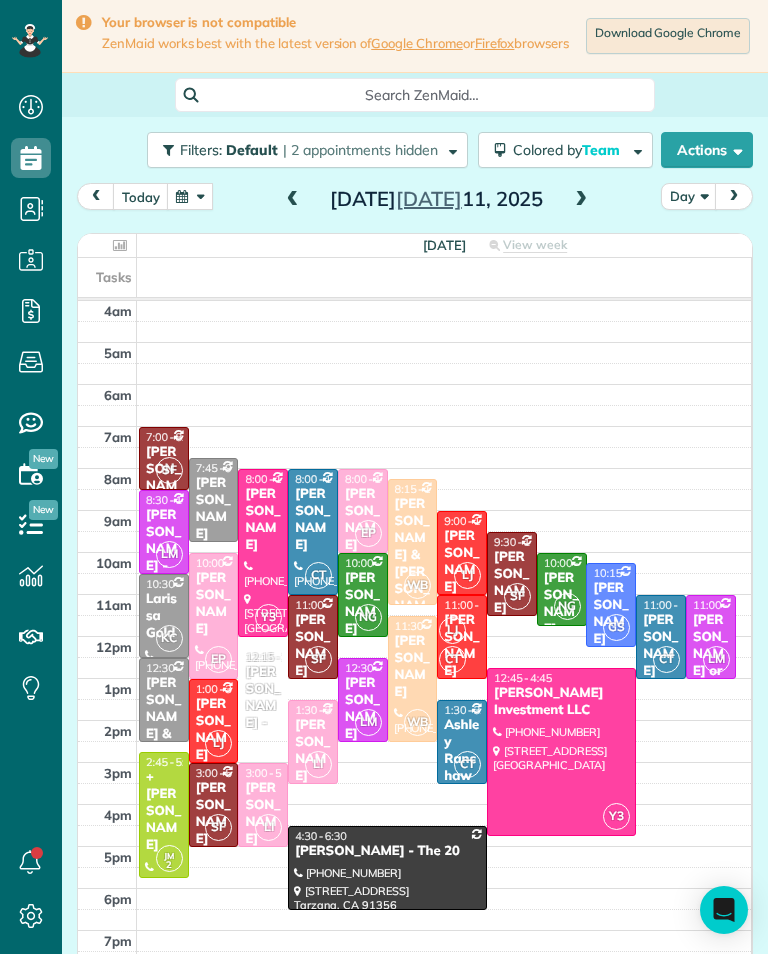 click on "[PERSON_NAME] - [PERSON_NAME]" at bounding box center (263, 731) 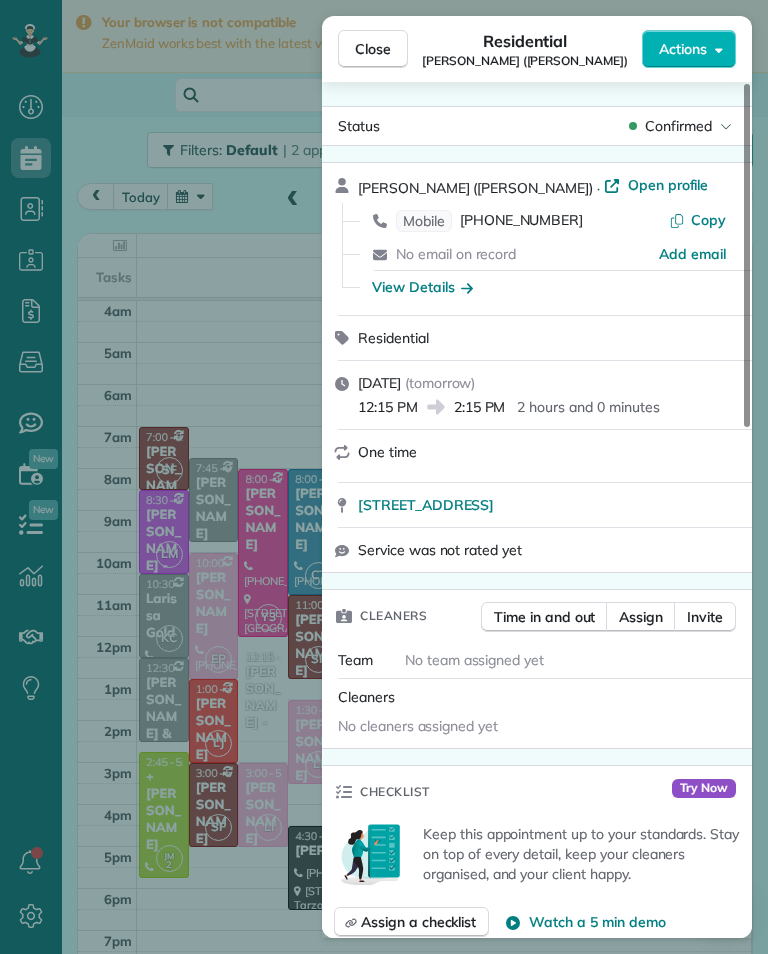 click on "Assign" at bounding box center (641, 617) 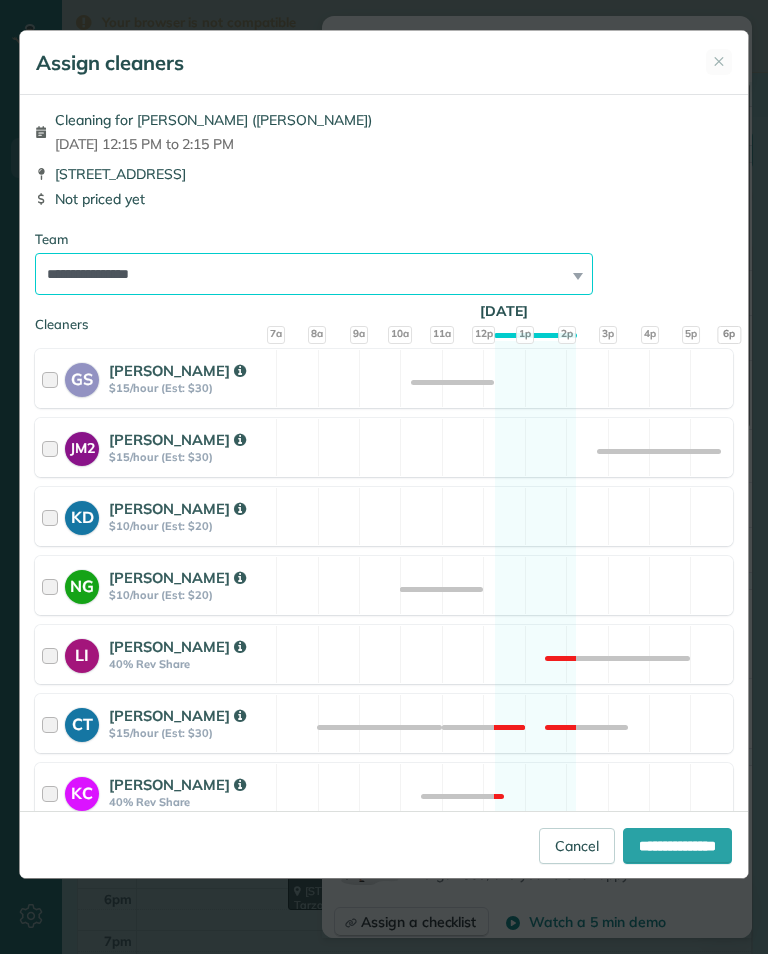 click on "**********" at bounding box center (314, 274) 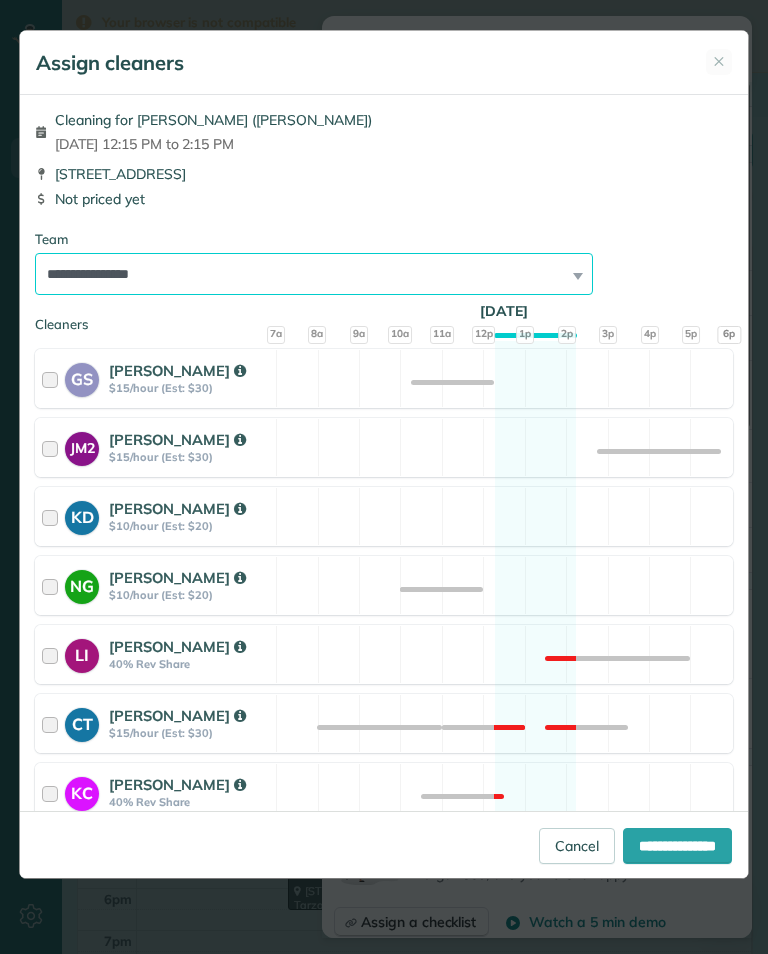 select on "***" 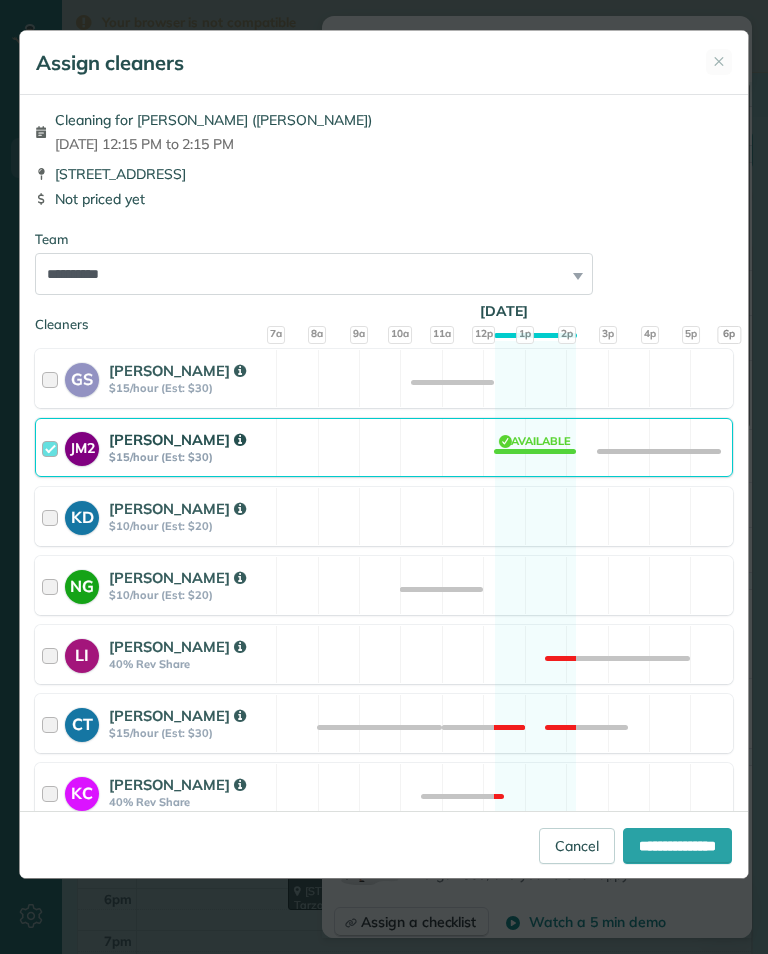click on "**********" at bounding box center (677, 846) 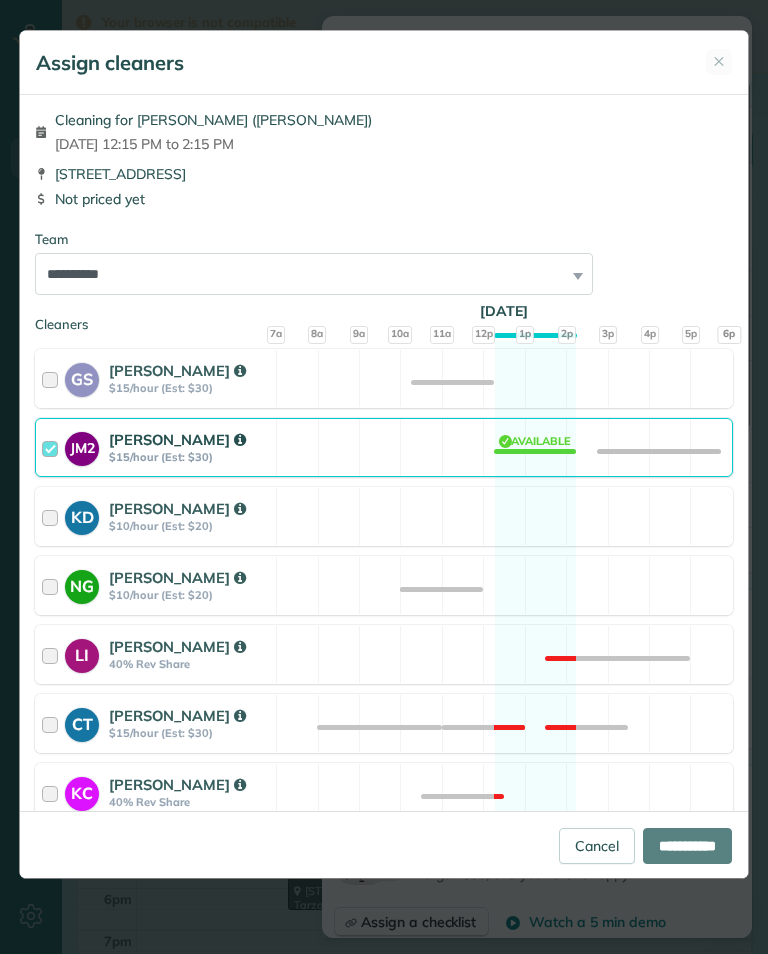 type on "**********" 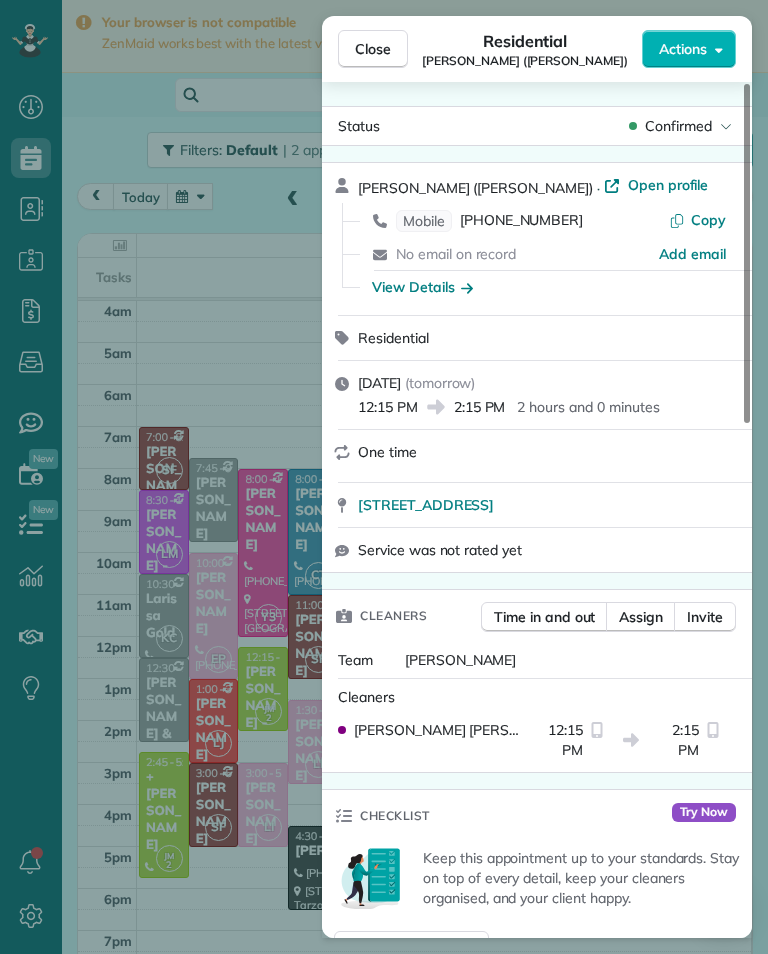 click on "Close Residential [PERSON_NAME] ([PERSON_NAME]) Actions Status Confirmed [PERSON_NAME] ([PERSON_NAME]) · Open profile Mobile [PHONE_NUMBER] Copy No email on record Add email View Details Residential [DATE] ( [DATE] ) 12:15 PM 2:15 PM 2 hours and 0 minutes One time [STREET_ADDRESS] Service was not rated yet Cleaners Time in and out Assign Invite Team [PERSON_NAME] [PERSON_NAME] 12:15 PM 2:15 PM Checklist Try Now Keep this appointment up to your standards. Stay on top of every detail, keep your cleaners organised, and your client happy. Assign a checklist Watch a 5 min demo Billing Billing actions Price $0.00 Overcharge $0.00 Discount $0.00 Coupon discount - Primary tax - Secondary tax - Total appointment price $0.00 Tips collected New feature! $0.00 [PERSON_NAME] as paid Total including tip $0.00 Get paid online in no-time! Send an invoice and reward your cleaners with tips Charge customer credit card Appointment custom fields Key # - Work items No work items to display 0" at bounding box center (384, 477) 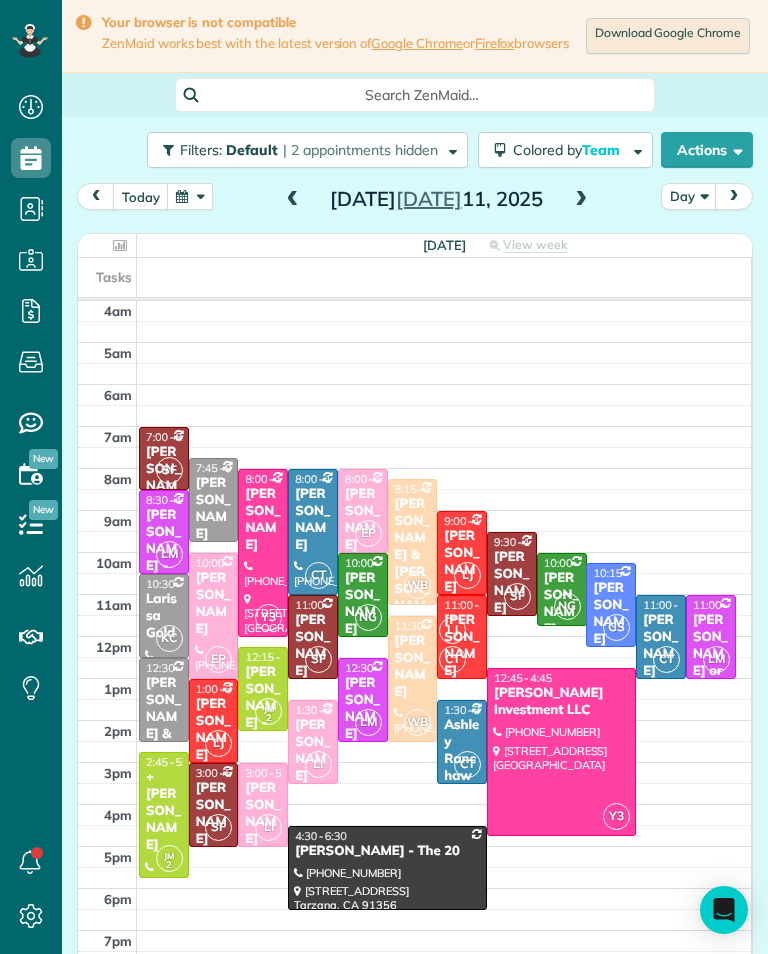 scroll, scrollTop: 985, scrollLeft: 62, axis: both 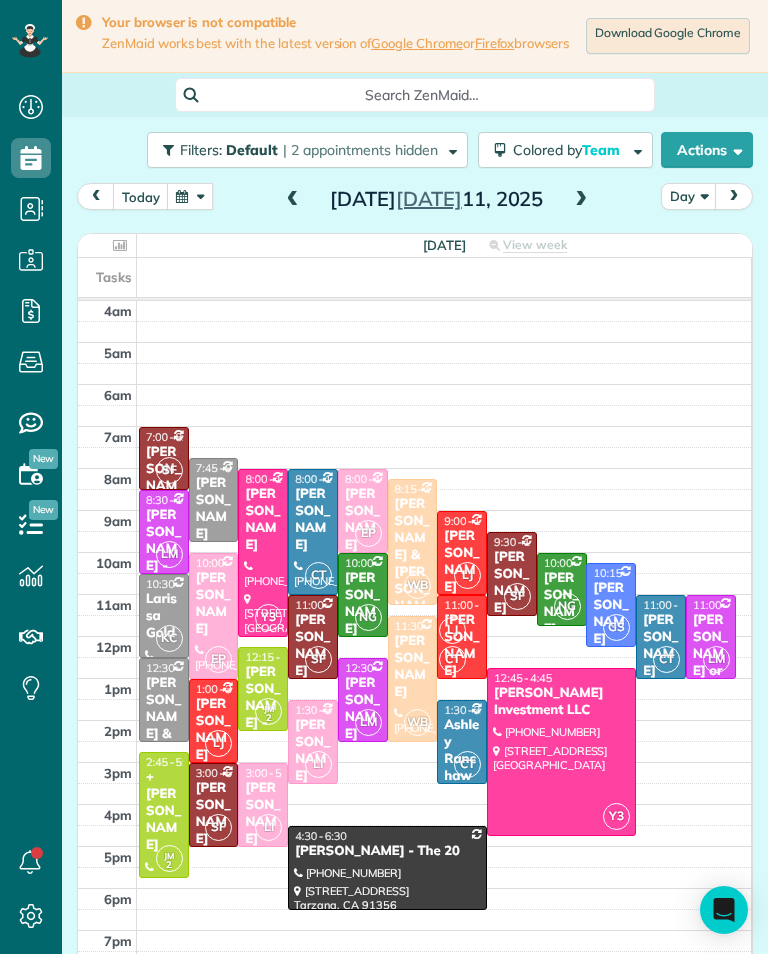 click on "[PERSON_NAME] - [PERSON_NAME]" at bounding box center [263, 731] 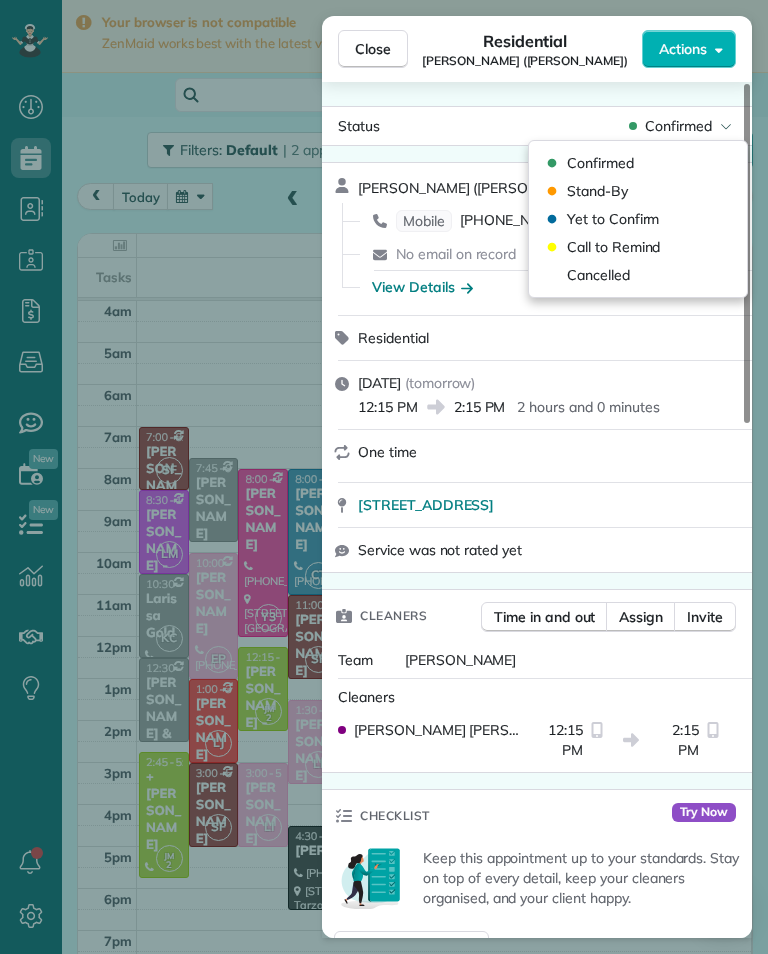 click on "Status Confirmed [PERSON_NAME] ([PERSON_NAME]) · Open profile Mobile [PHONE_NUMBER] Copy No email on record Add email View Details Residential [DATE] ( [DATE] ) 12:15 PM 2:15 PM 2 hours and 0 minutes One time [STREET_ADDRESS] Service was not rated yet Cleaners Time in and out Assign Invite Team [PERSON_NAME] Cleaners [PERSON_NAME] 12:15 PM 2:15 PM Checklist Try Now Keep this appointment up to your standards. Stay on top of every detail, keep your cleaners organised, and your client happy. Assign a checklist Watch a 5 min demo Billing Billing actions Price $0.00 Overcharge $0.00 Discount $0.00 Coupon discount - Primary tax - Secondary tax - Total appointment price $0.00 Tips collected New feature! $0.00 [PERSON_NAME] as paid Total including tip $0.00 Get paid online in no-time! Send an invoice and reward your cleaners with tips Charge customer credit card Appointment custom fields Key # - Work items No work items to display Notes Appointment 0 Customer 0 New note New note" at bounding box center [537, 510] 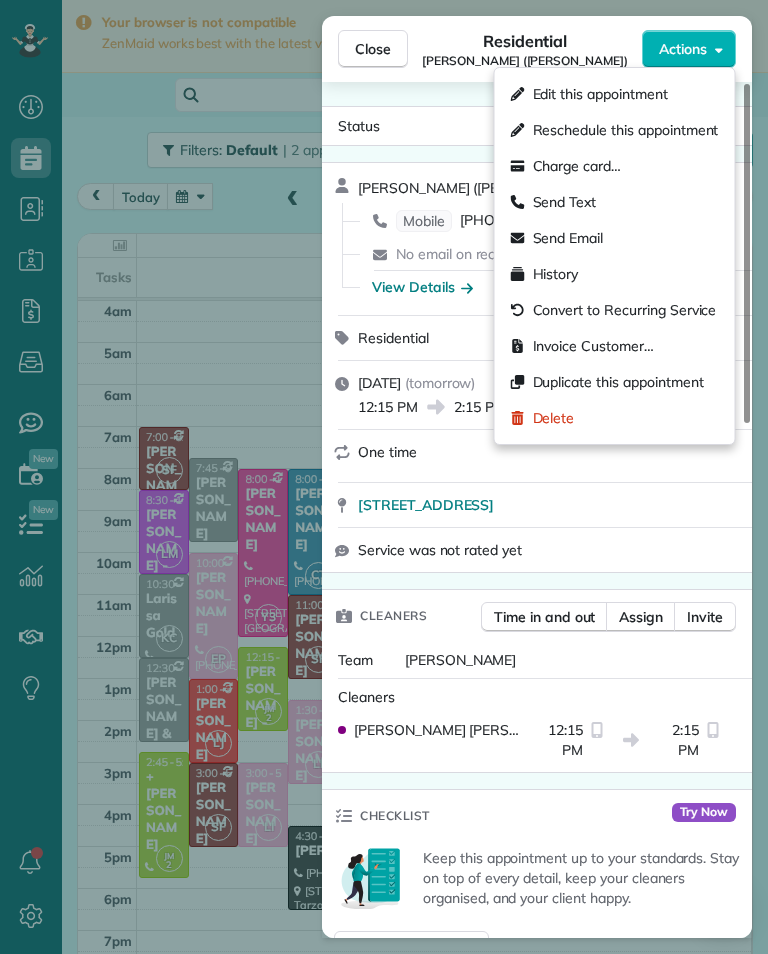 click on "Edit this appointment" at bounding box center [600, 94] 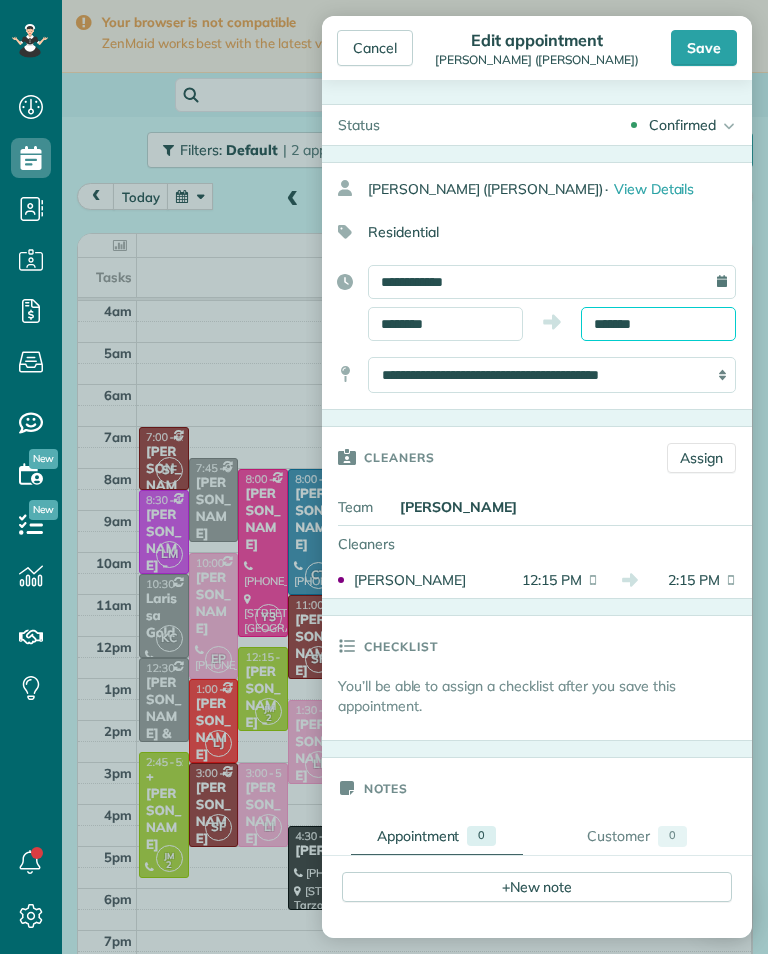 click on "Dashboard
Scheduling
Calendar View
List View
Dispatch View - Weekly scheduling (Beta)" at bounding box center [384, 477] 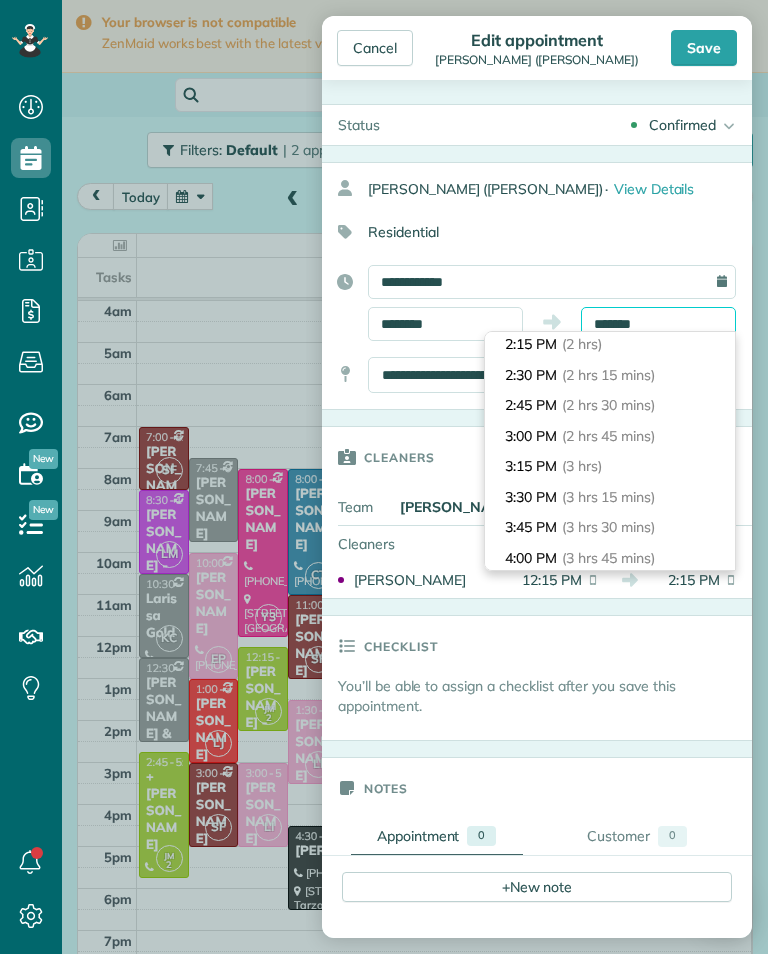 scroll, scrollTop: 322, scrollLeft: 0, axis: vertical 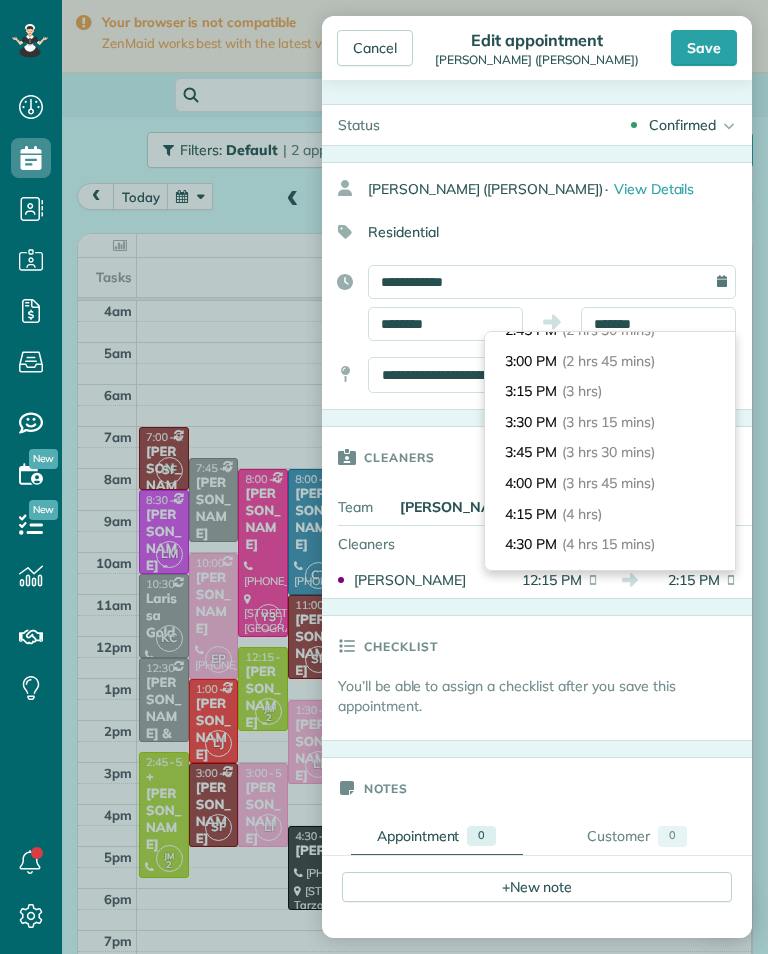 click on "4:15 PM  (4 hrs)" at bounding box center (610, 514) 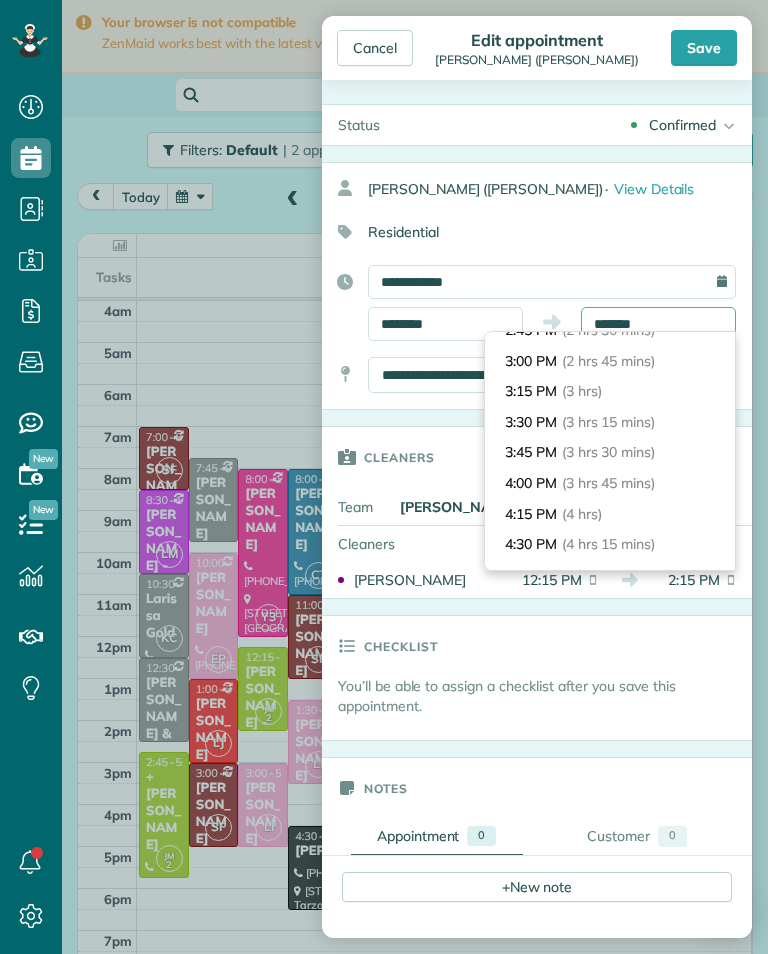 type on "*******" 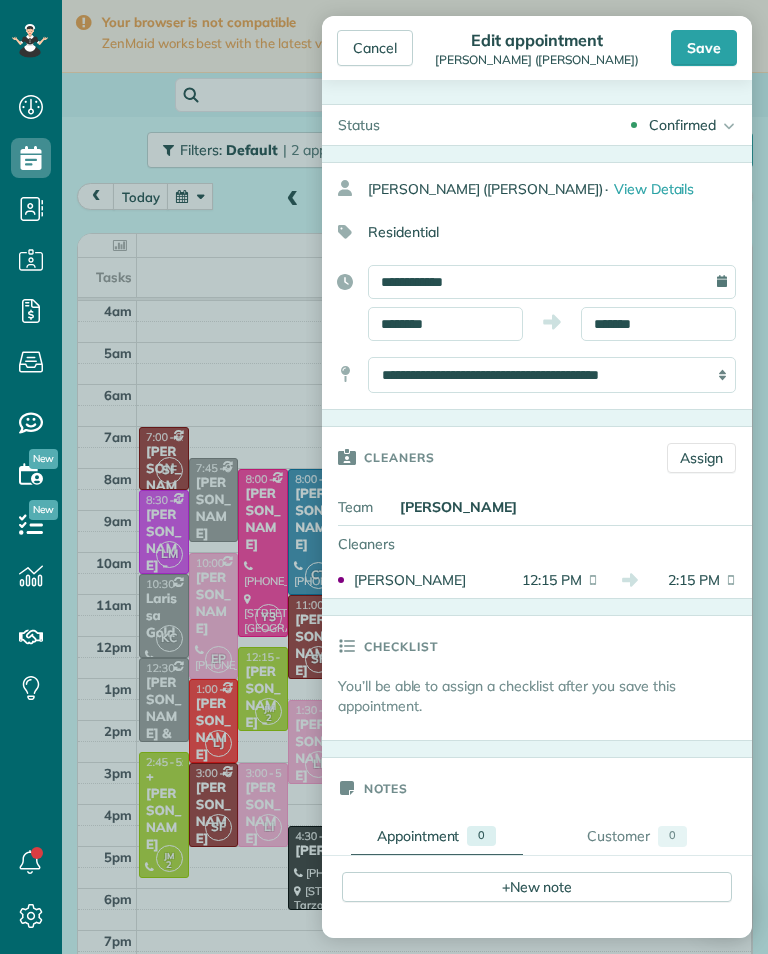 click on "Save" at bounding box center [704, 48] 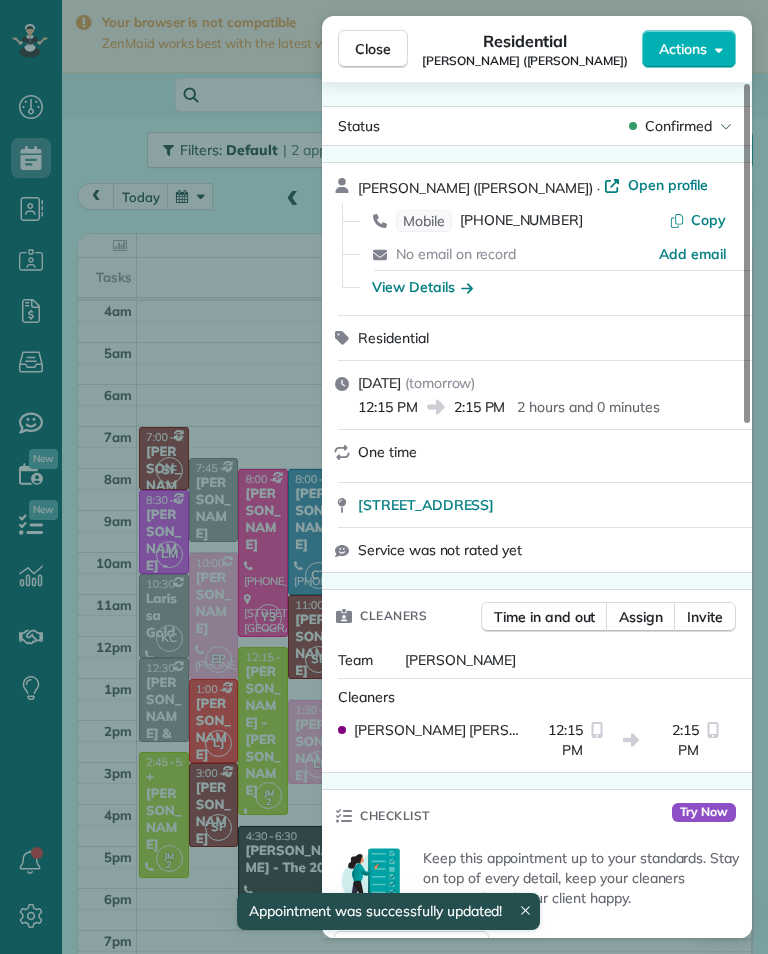 click on "Close Residential [PERSON_NAME] ([PERSON_NAME]) Actions Status Confirmed [PERSON_NAME] ([PERSON_NAME]) · Open profile Mobile [PHONE_NUMBER] Copy No email on record Add email View Details Residential [DATE] ( [DATE] ) 12:15 PM 2:15 PM 2 hours and 0 minutes One time [STREET_ADDRESS] Service was not rated yet Cleaners Time in and out Assign Invite Team [PERSON_NAME] [PERSON_NAME] 12:15 PM 2:15 PM Checklist Try Now Keep this appointment up to your standards. Stay on top of every detail, keep your cleaners organised, and your client happy. Assign a checklist Watch a 5 min demo Billing Billing actions Price $0.00 Overcharge $0.00 Discount $0.00 Coupon discount - Primary tax - Secondary tax - Total appointment price $0.00 Tips collected New feature! $0.00 [PERSON_NAME] as paid Total including tip $0.00 Get paid online in no-time! Send an invoice and reward your cleaners with tips Charge customer credit card Appointment custom fields Key # - Work items No work items to display 0" at bounding box center (384, 477) 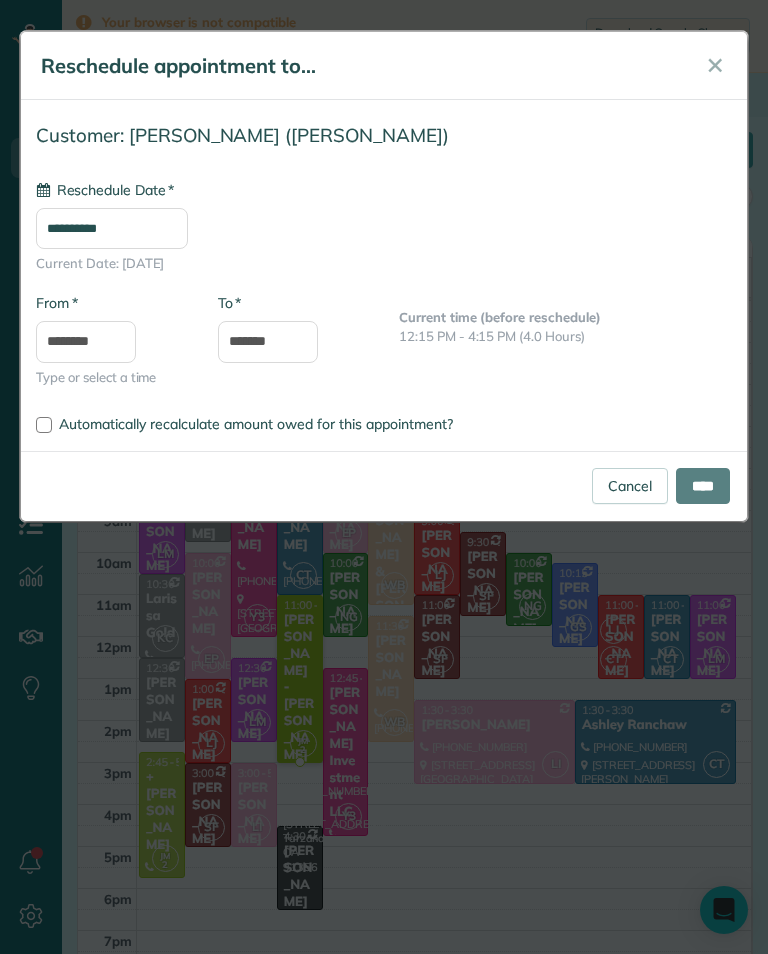 type on "**********" 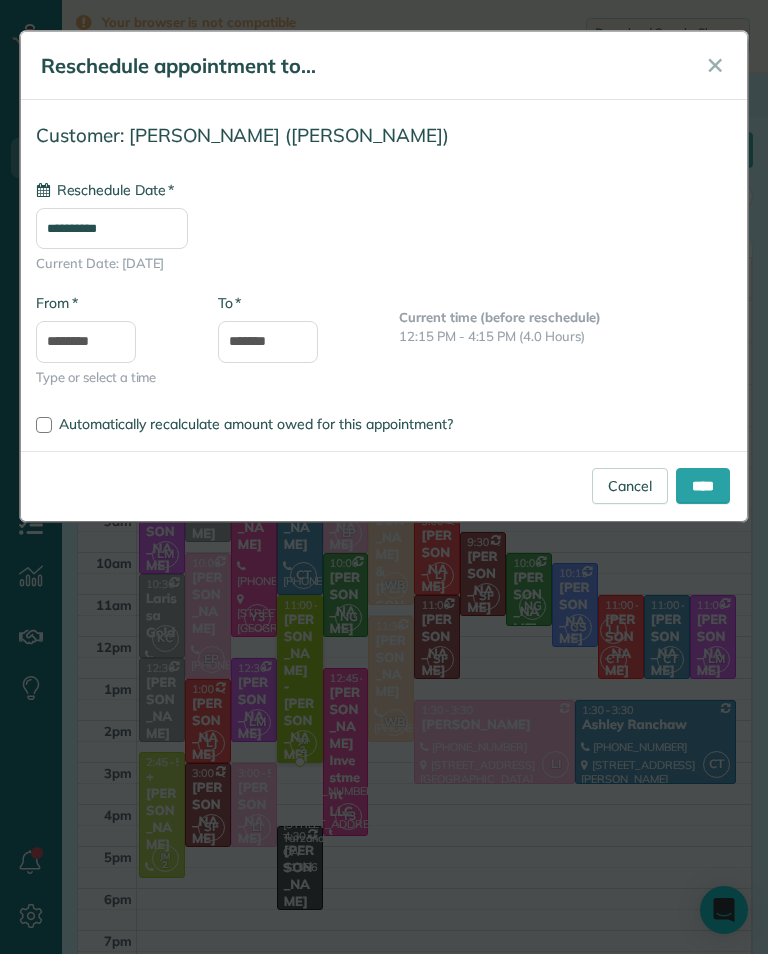 click on "****" at bounding box center [703, 486] 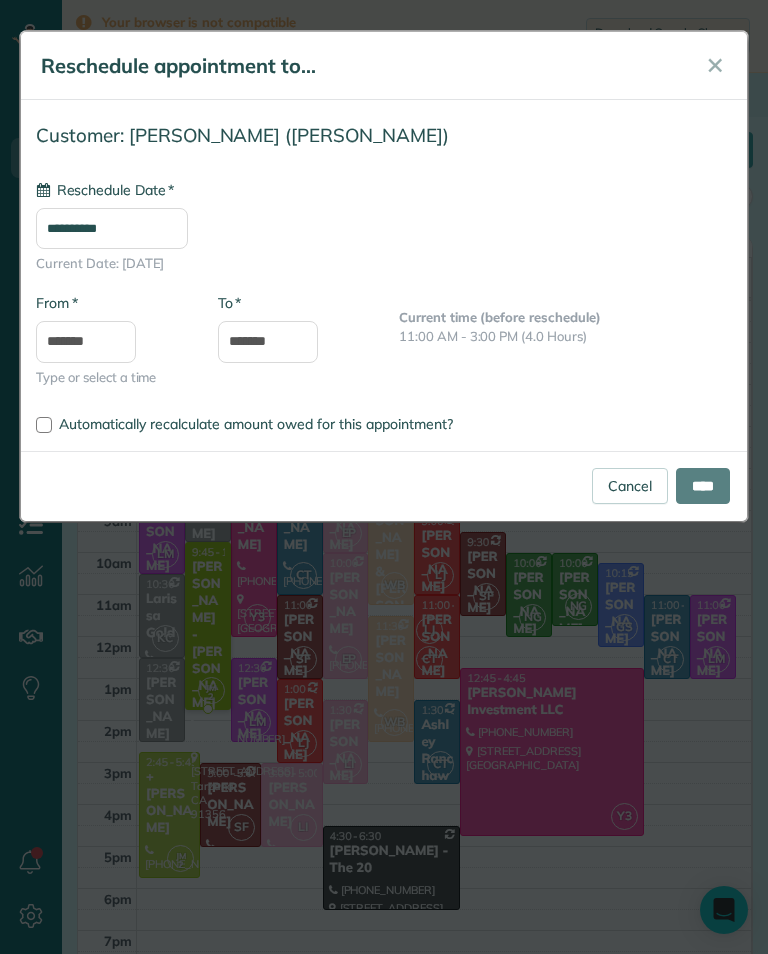 type on "**********" 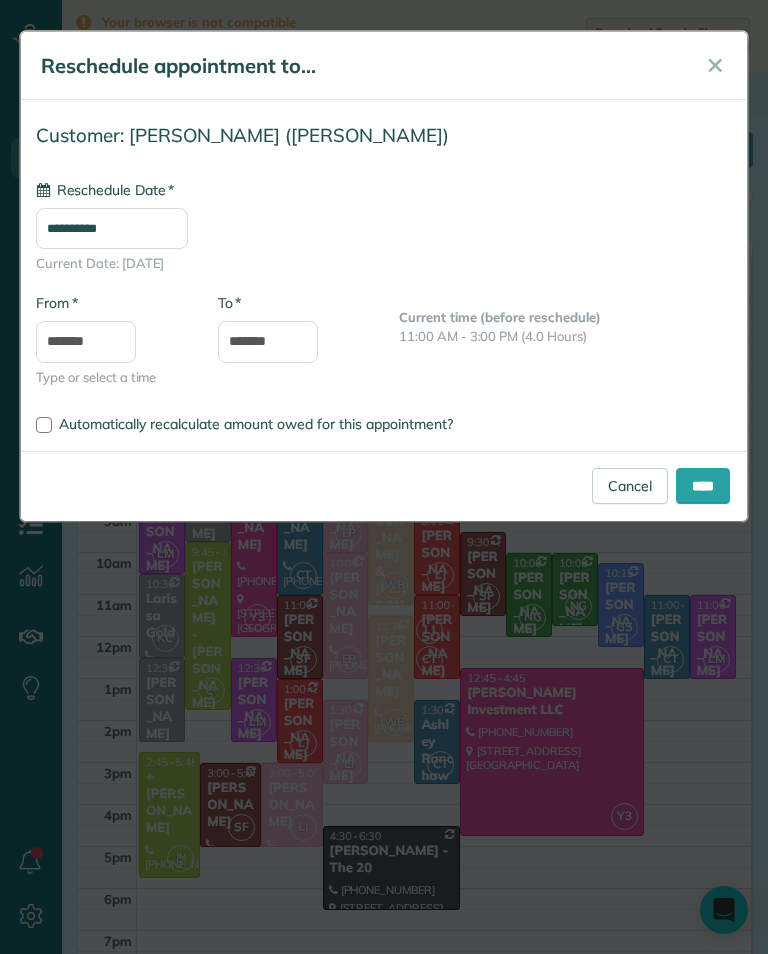 click on "Cancel" at bounding box center [630, 486] 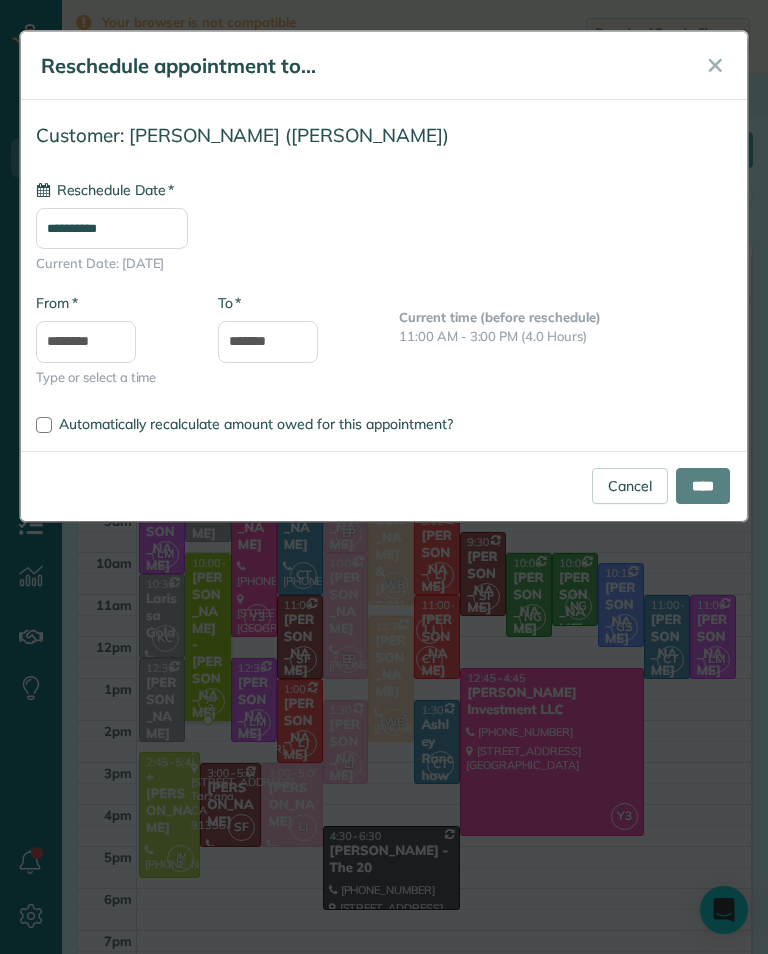 type on "**********" 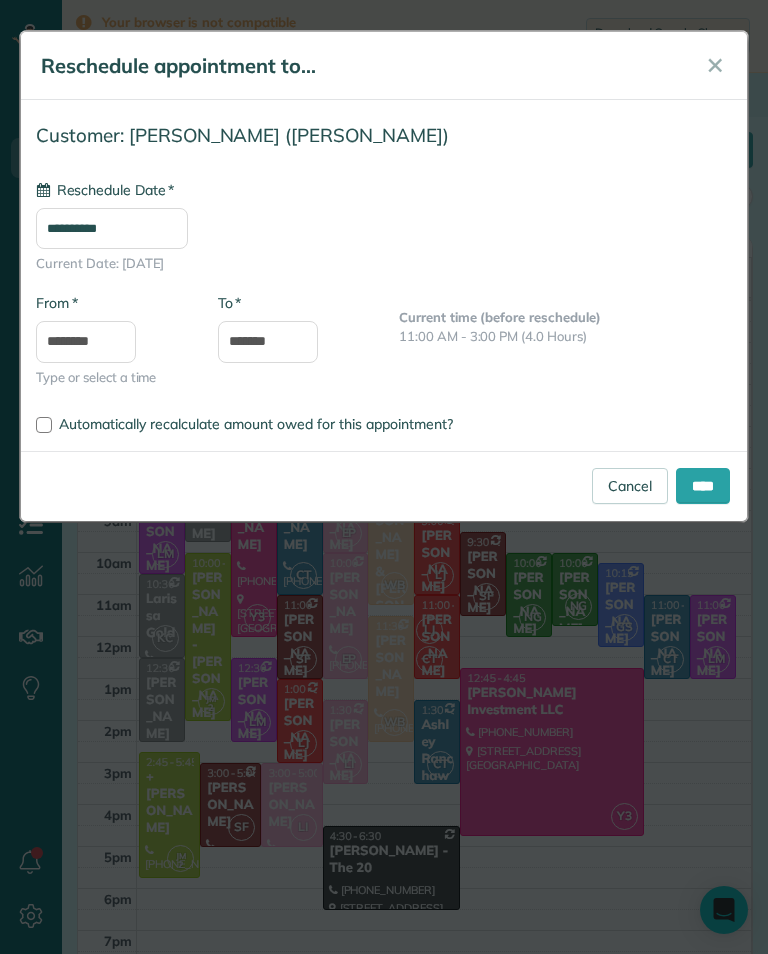 click on "****" at bounding box center (703, 486) 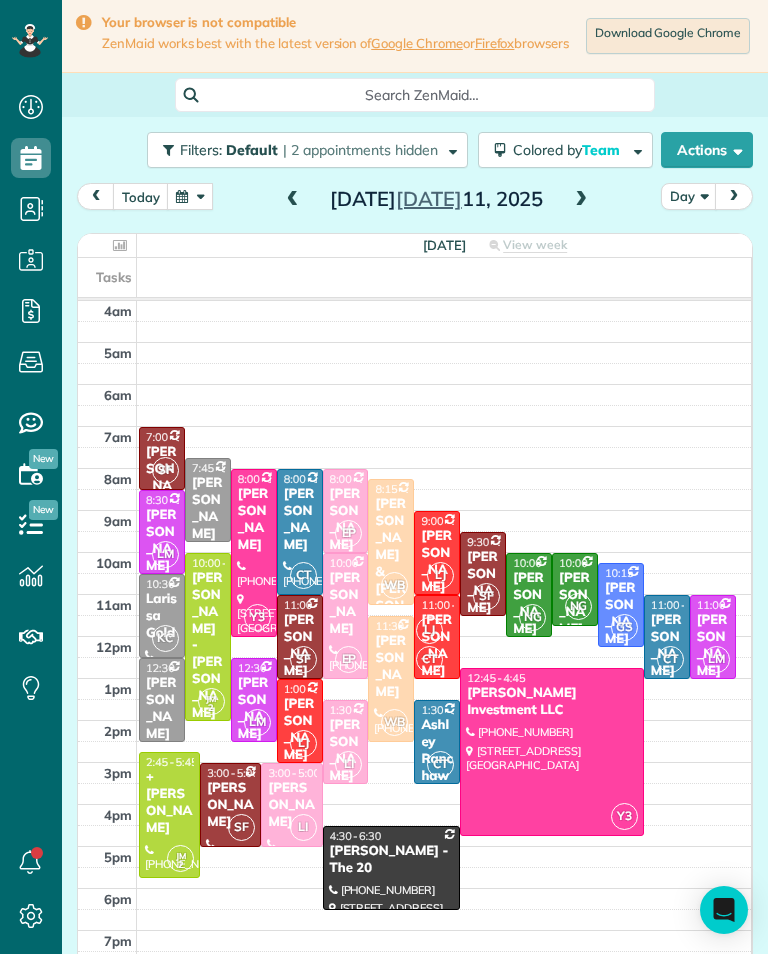 click on "[PERSON_NAME] - [PERSON_NAME]" at bounding box center [208, 646] 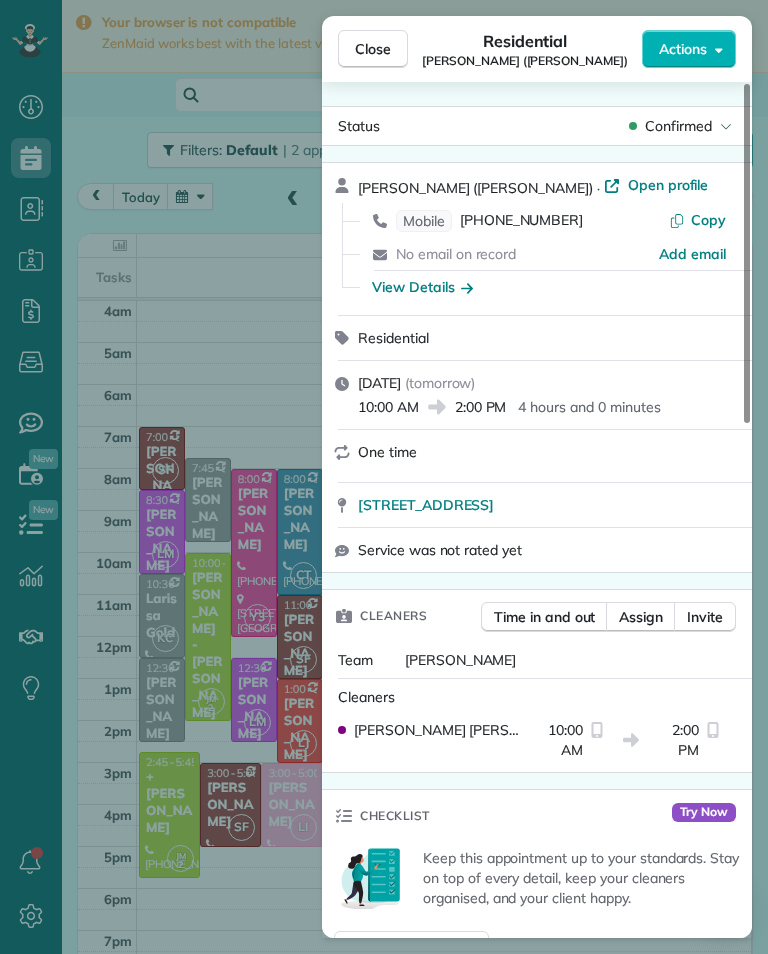click on "View Details" at bounding box center [422, 287] 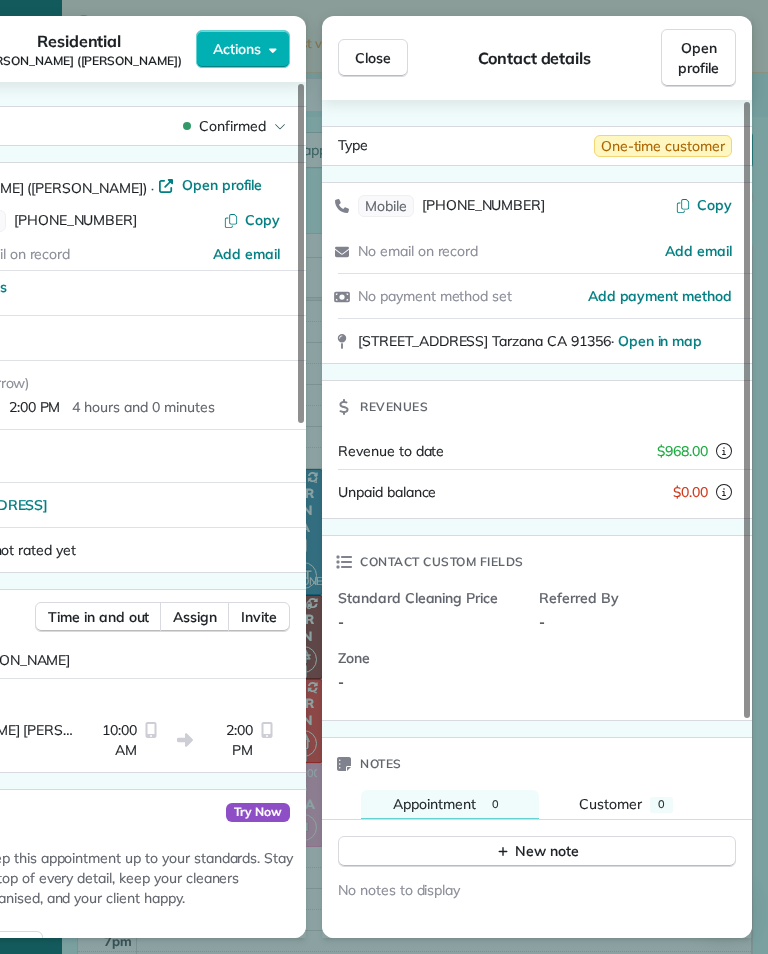 click on "Close" at bounding box center (373, 58) 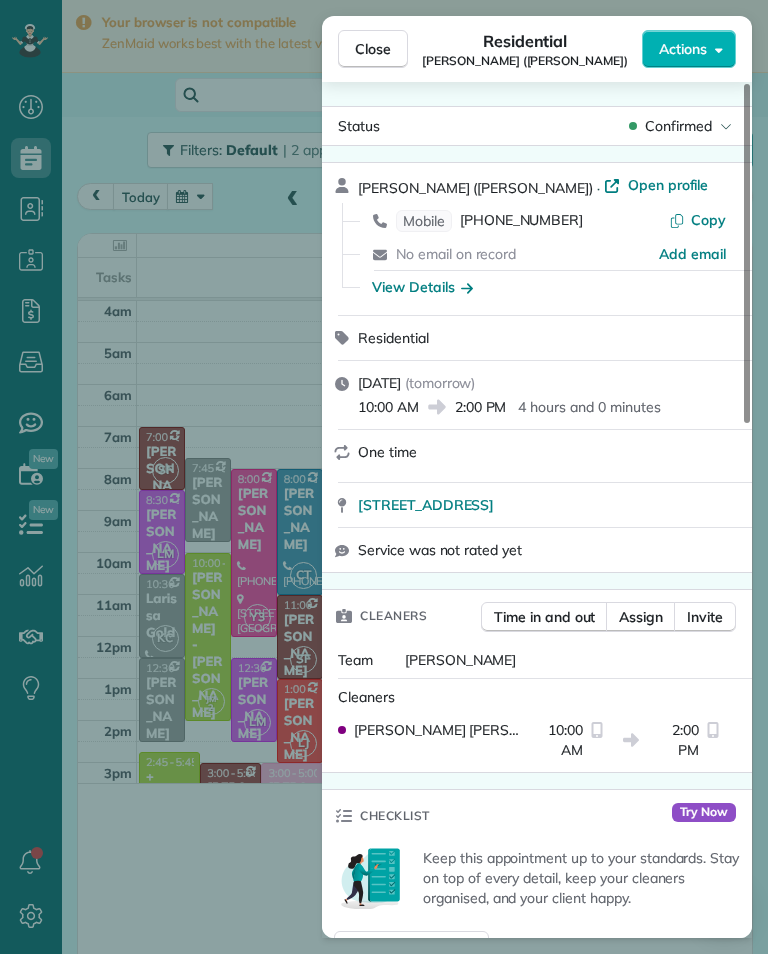 scroll, scrollTop: 985, scrollLeft: 62, axis: both 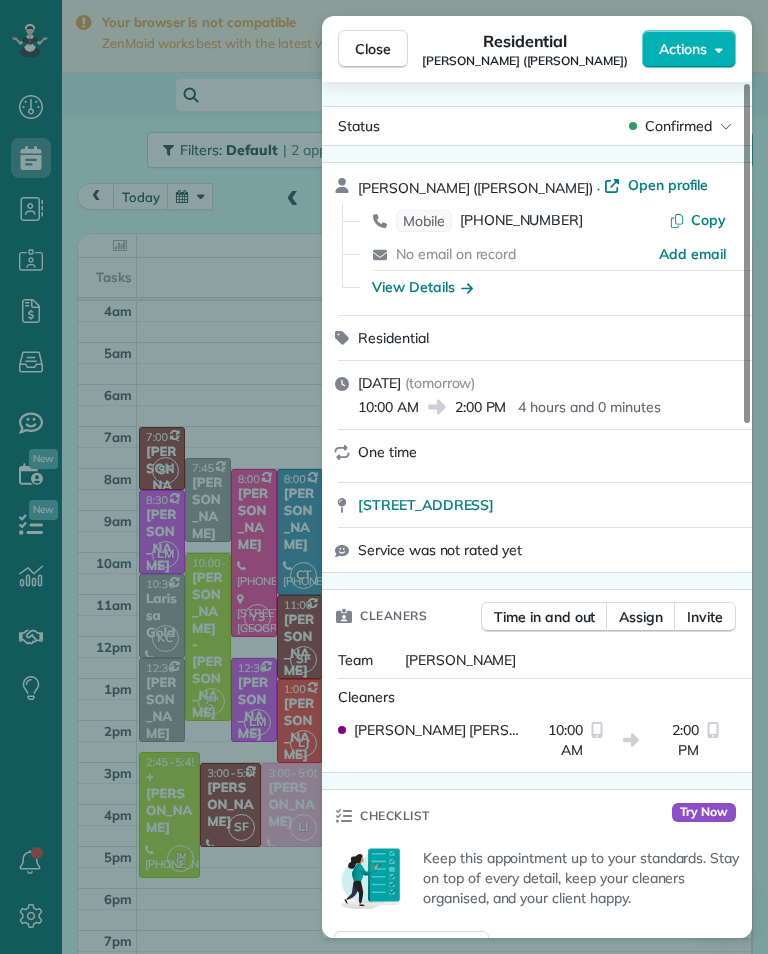 click on "Close Residential [PERSON_NAME] ([PERSON_NAME]) Actions Status Confirmed [PERSON_NAME] ([PERSON_NAME]) · Open profile Mobile [PHONE_NUMBER] Copy No email on record Add email View Details Residential [DATE] ( [DATE] ) 10:00 AM 2:00 PM 4 hours and 0 minutes One time [STREET_ADDRESS] Service was not rated yet Cleaners Time in and out Assign Invite Team [PERSON_NAME] [PERSON_NAME] 10:00 AM 2:00 PM Checklist Try Now Keep this appointment up to your standards. Stay on top of every detail, keep your cleaners organised, and your client happy. Assign a checklist Watch a 5 min demo Billing Billing actions Price $0.00 Overcharge $0.00 Discount $0.00 Coupon discount - Primary tax - Secondary tax - Total appointment price $0.00 Tips collected New feature! $0.00 [PERSON_NAME] as paid Total including tip $0.00 Get paid online in no-time! Send an invoice and reward your cleaners with tips Charge customer credit card Appointment custom fields Key # - Work items No work items to display 0" at bounding box center [384, 477] 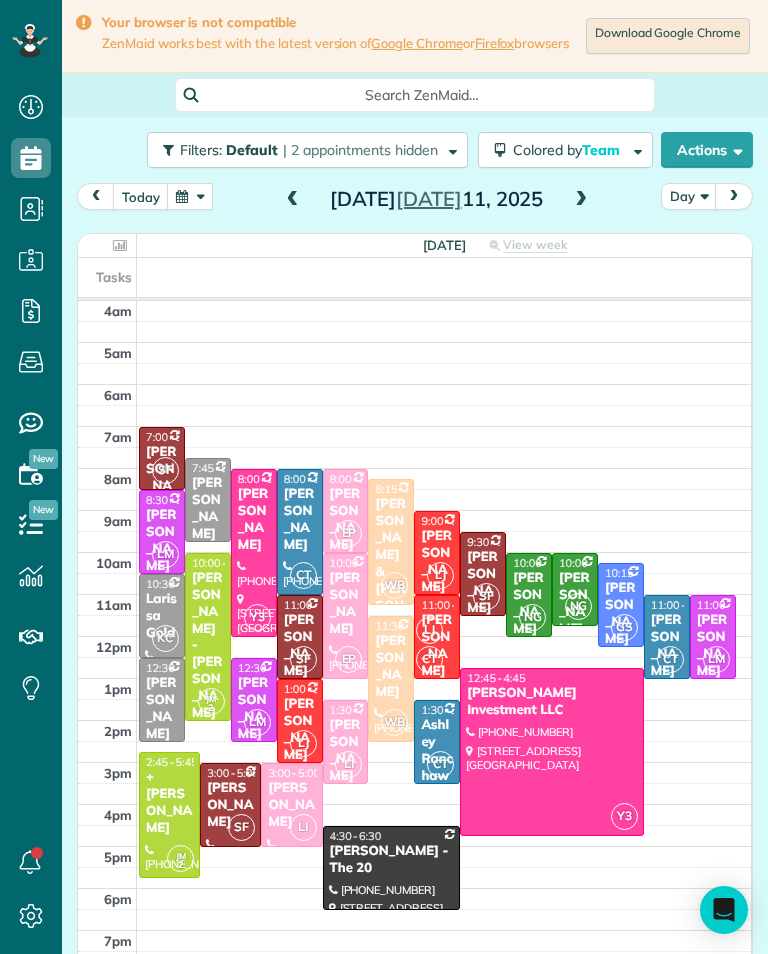 click at bounding box center [444, 277] 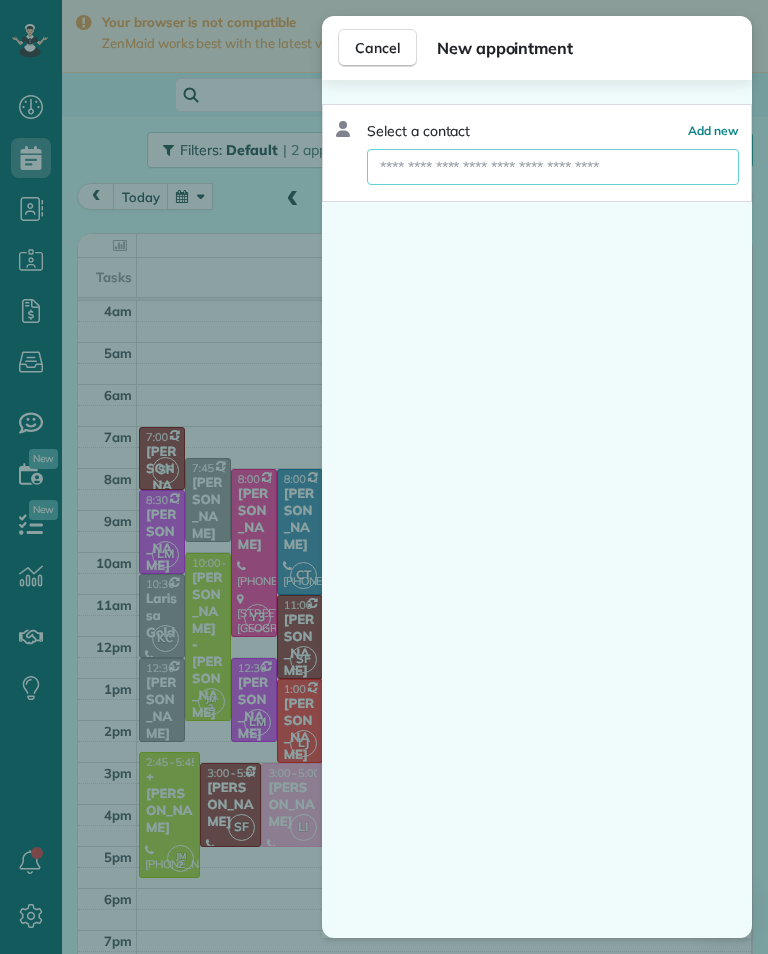 click at bounding box center [553, 167] 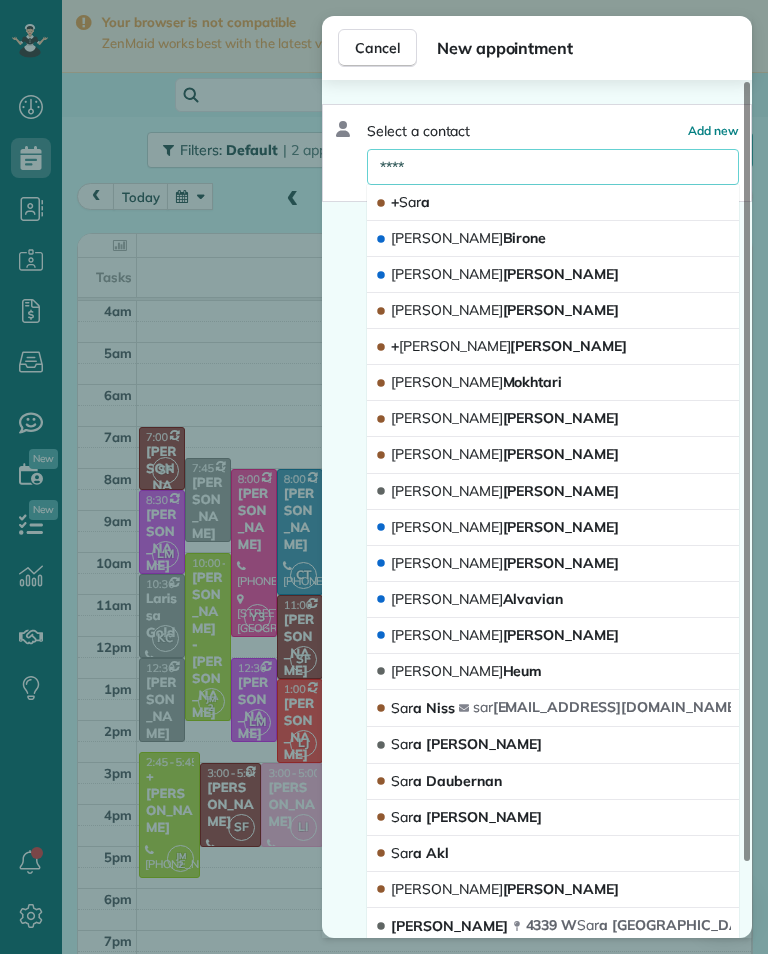 scroll, scrollTop: 985, scrollLeft: 62, axis: both 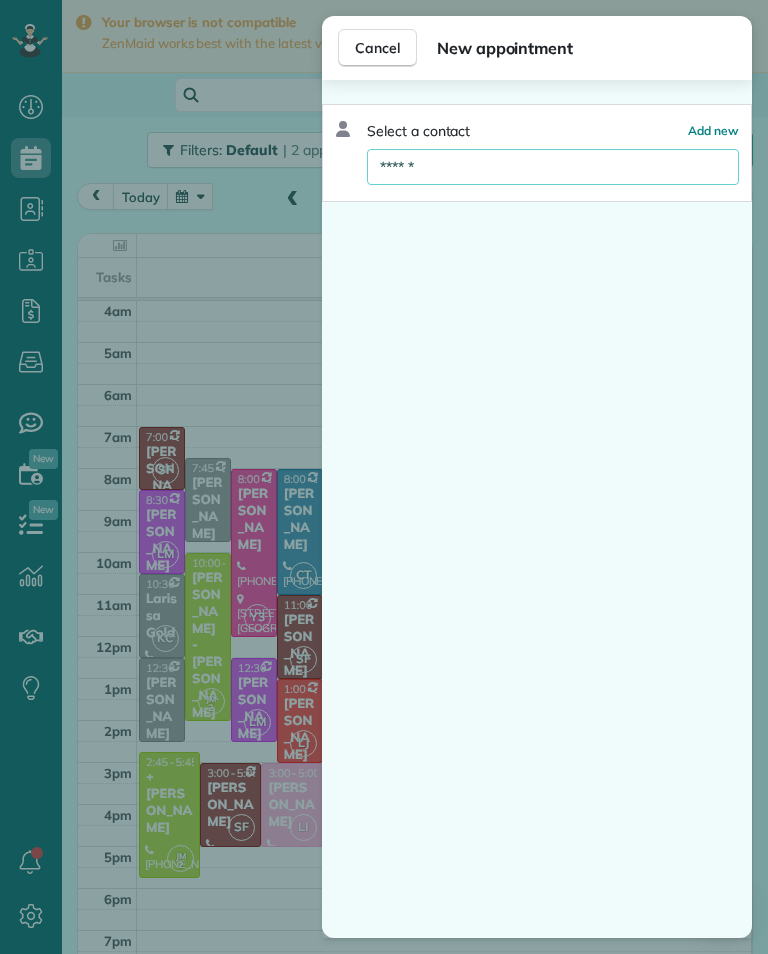 type on "*******" 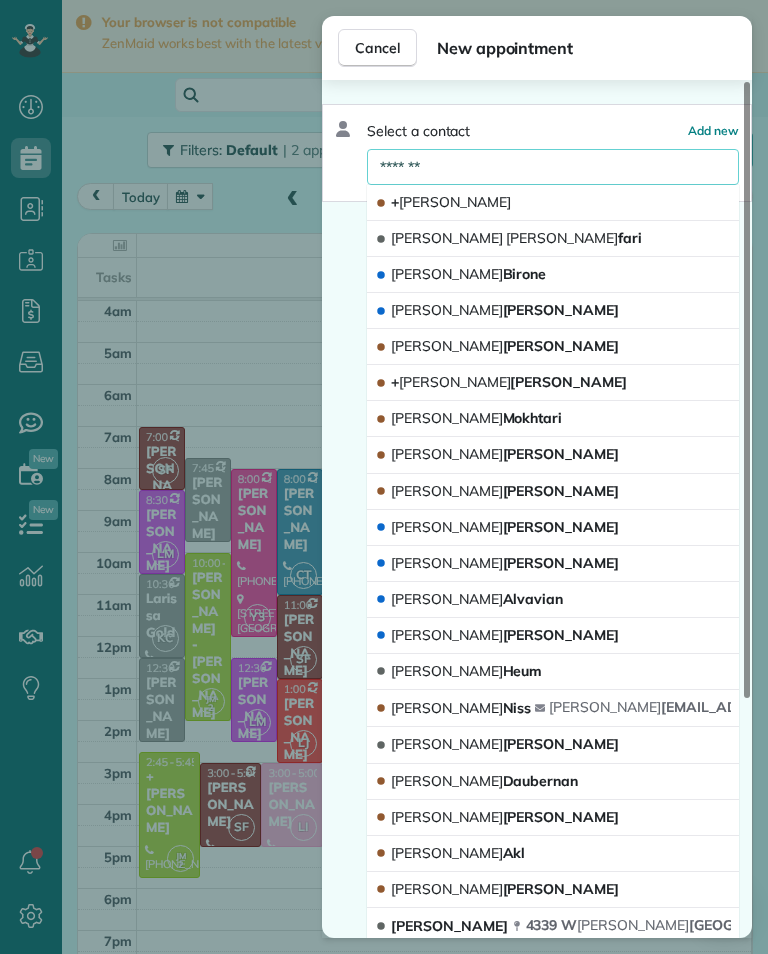 click on "[PERSON_NAME]" at bounding box center [553, 239] 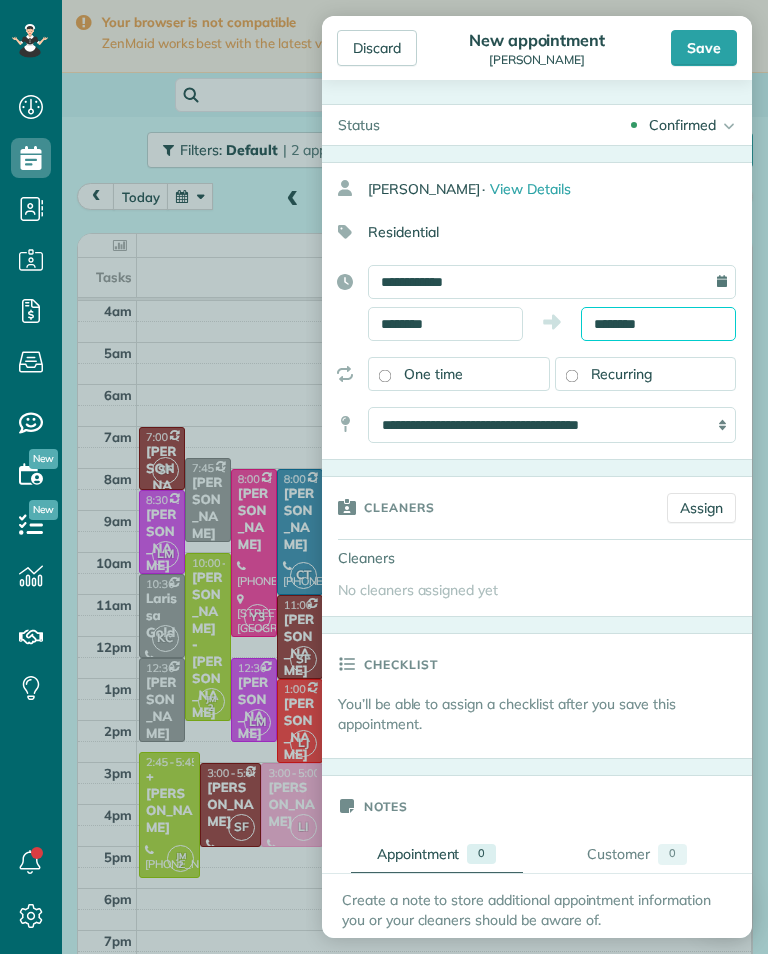 click on "********" at bounding box center [658, 324] 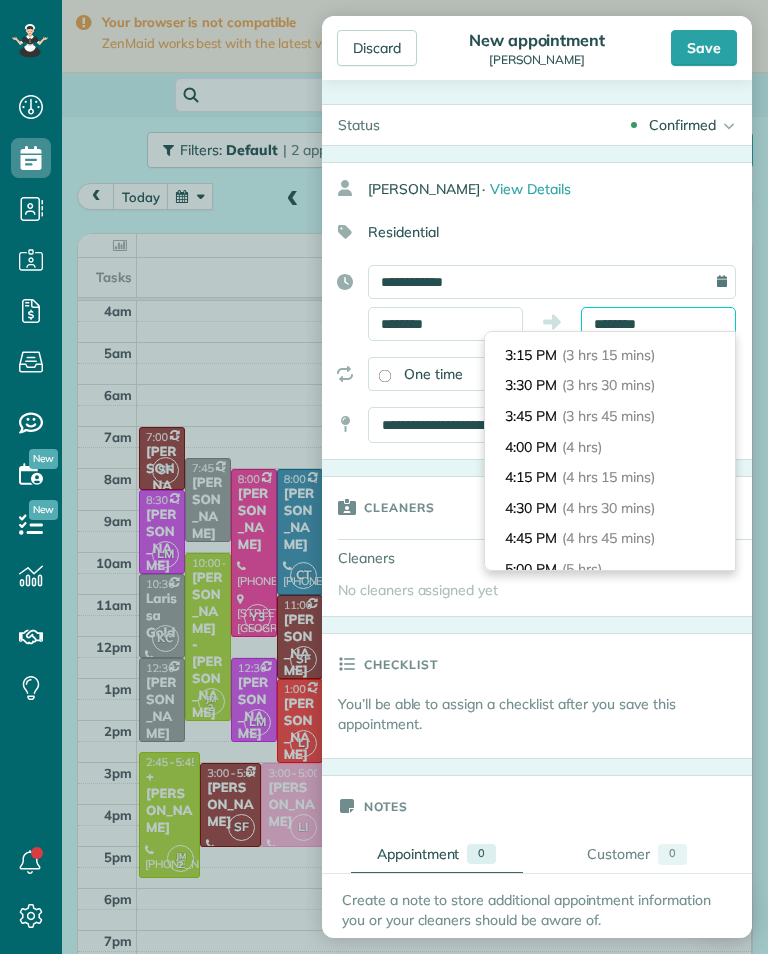 scroll, scrollTop: 390, scrollLeft: 0, axis: vertical 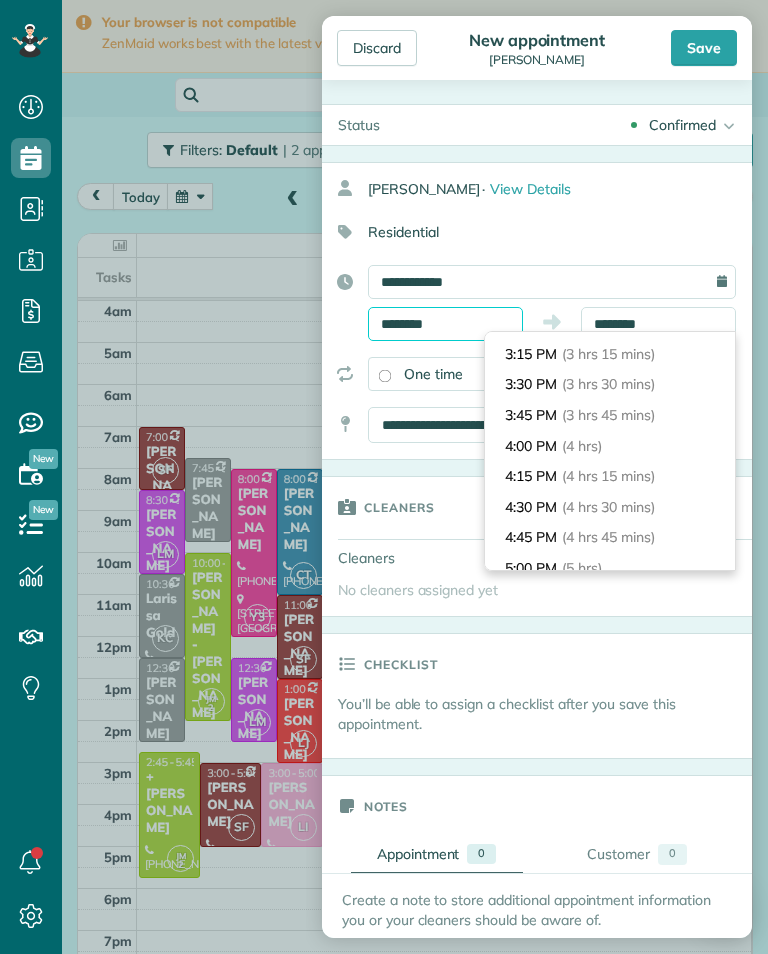 click on "********" at bounding box center (445, 324) 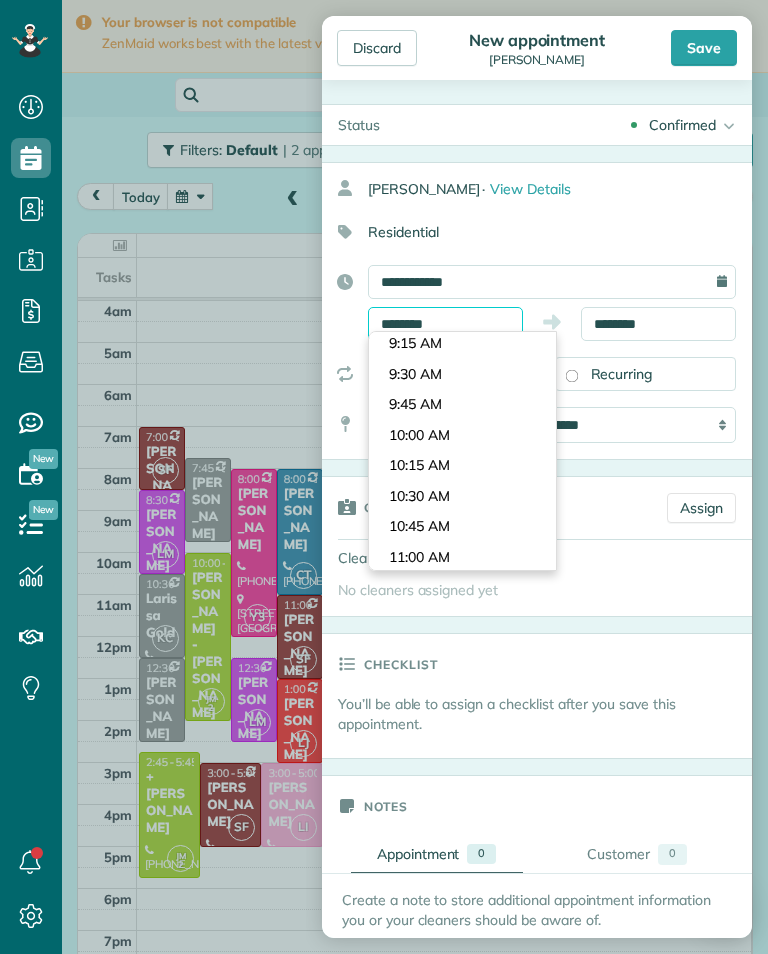 scroll, scrollTop: 1100, scrollLeft: 0, axis: vertical 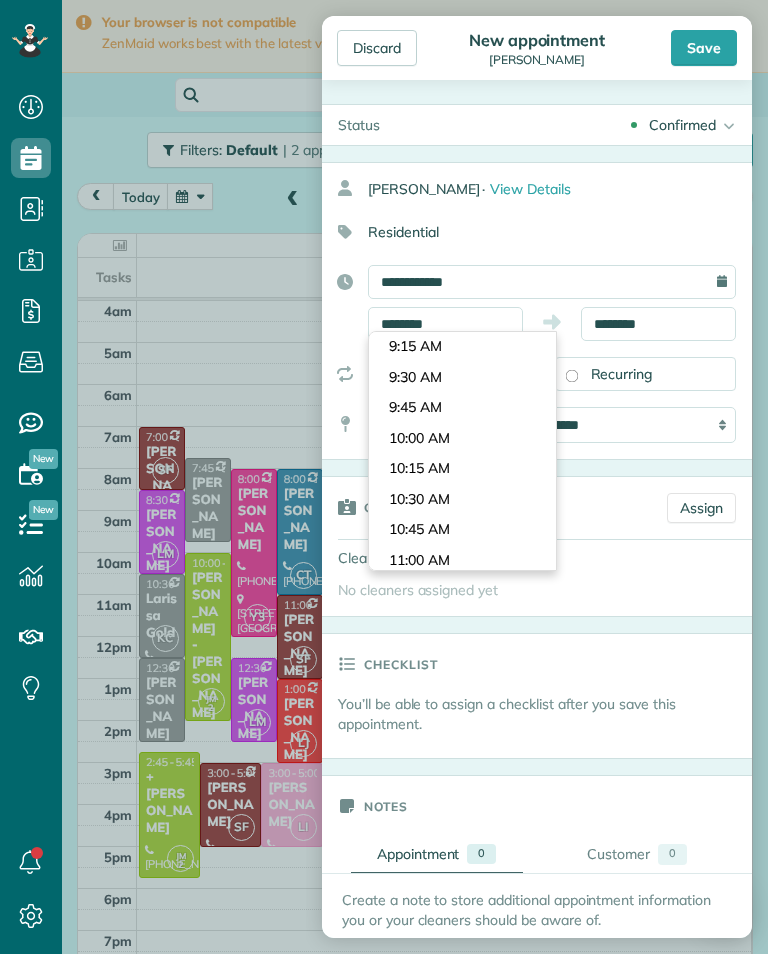 click on "Dashboard
Scheduling
Calendar View
List View
Dispatch View - Weekly scheduling (Beta)" at bounding box center (384, 477) 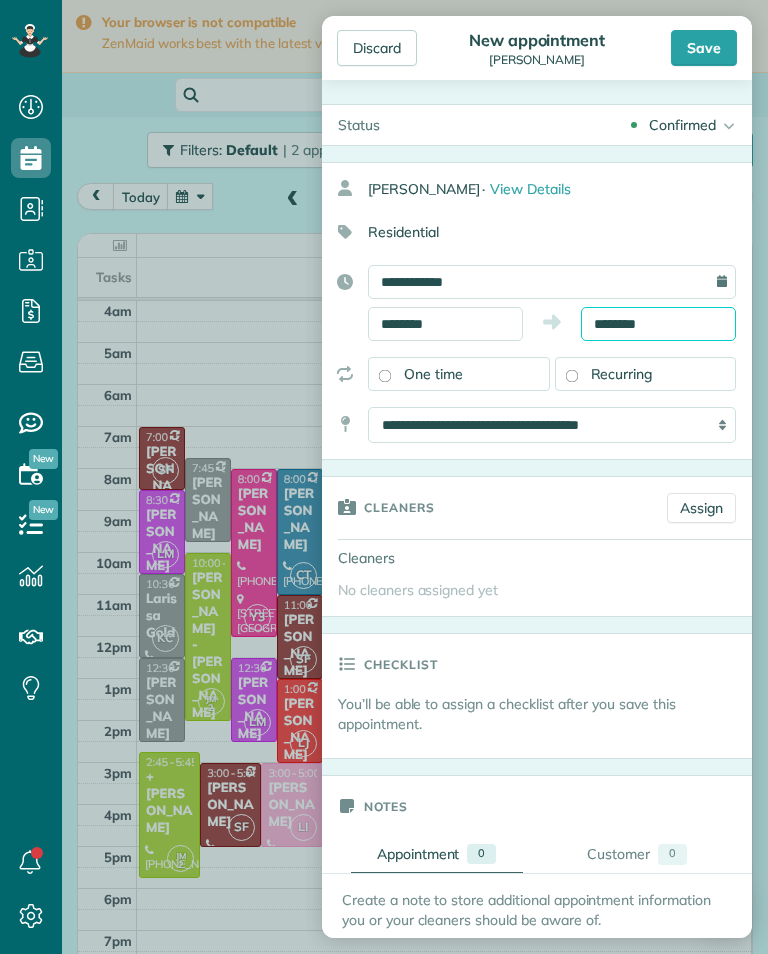 click on "********" at bounding box center [658, 324] 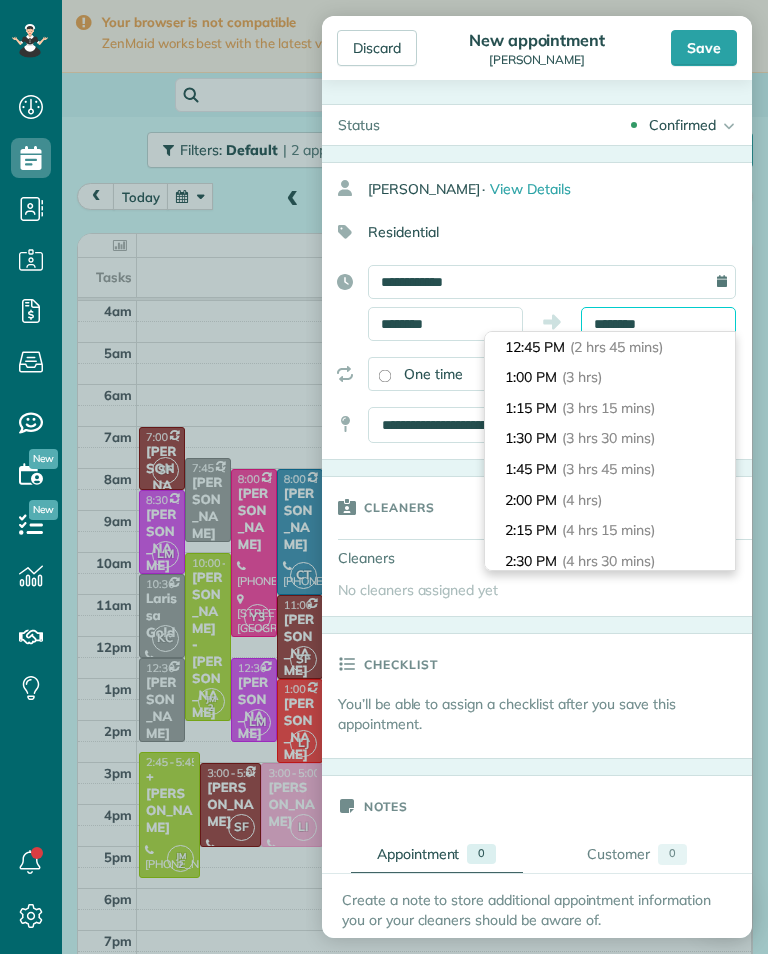scroll, scrollTop: 346, scrollLeft: 0, axis: vertical 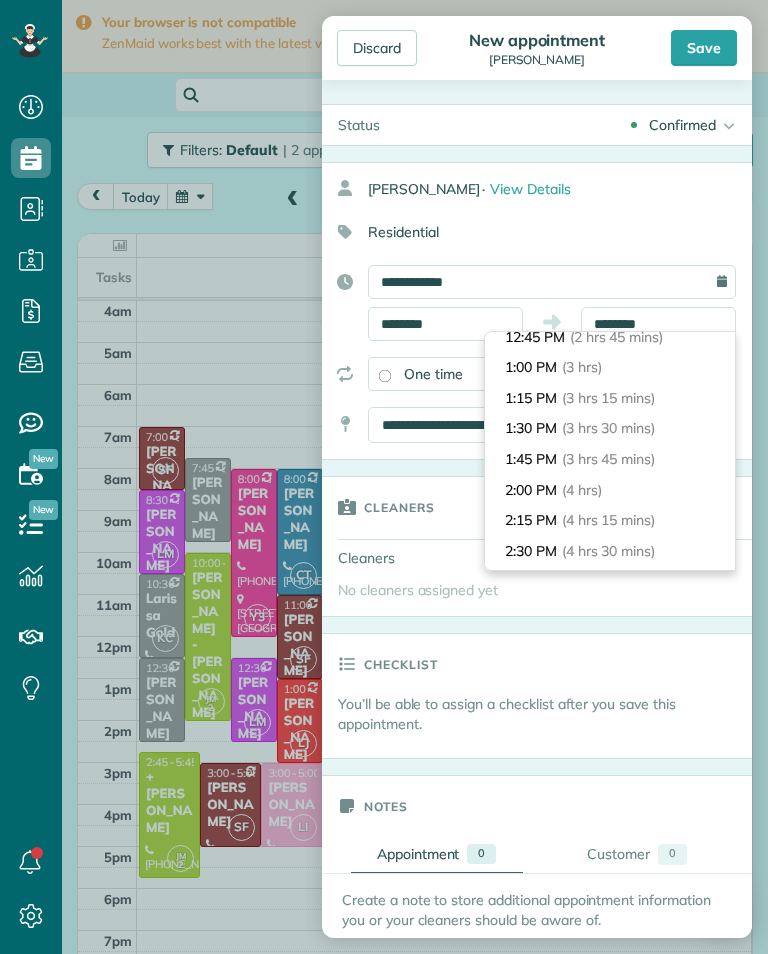 click on "2:00 PM  (4 hrs)" at bounding box center [610, 490] 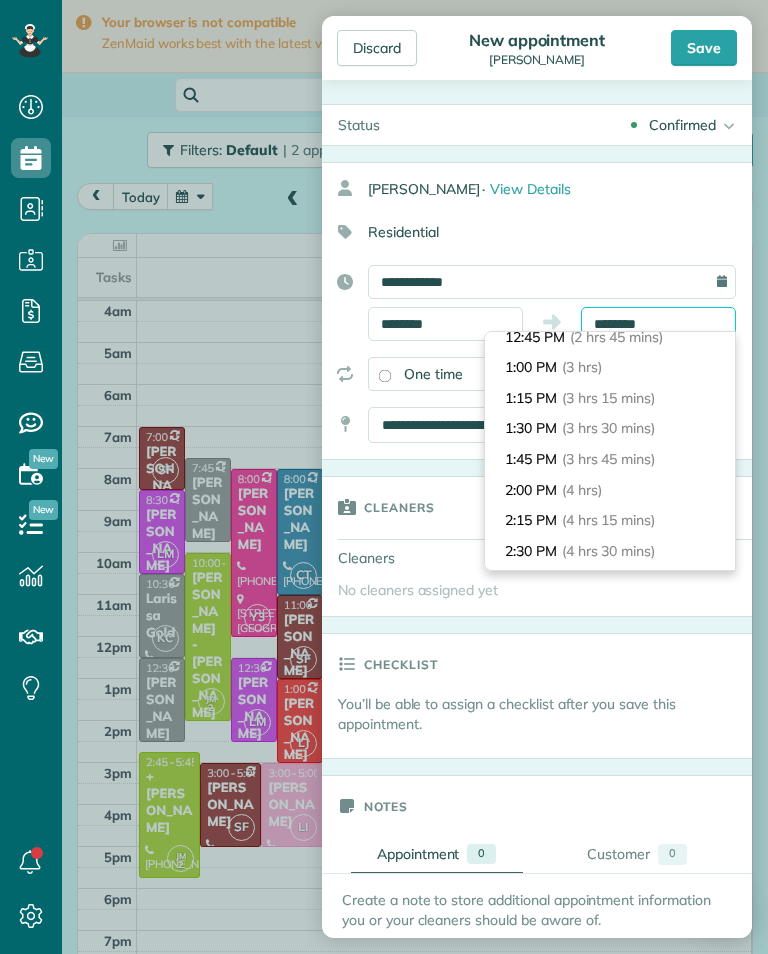 type on "*******" 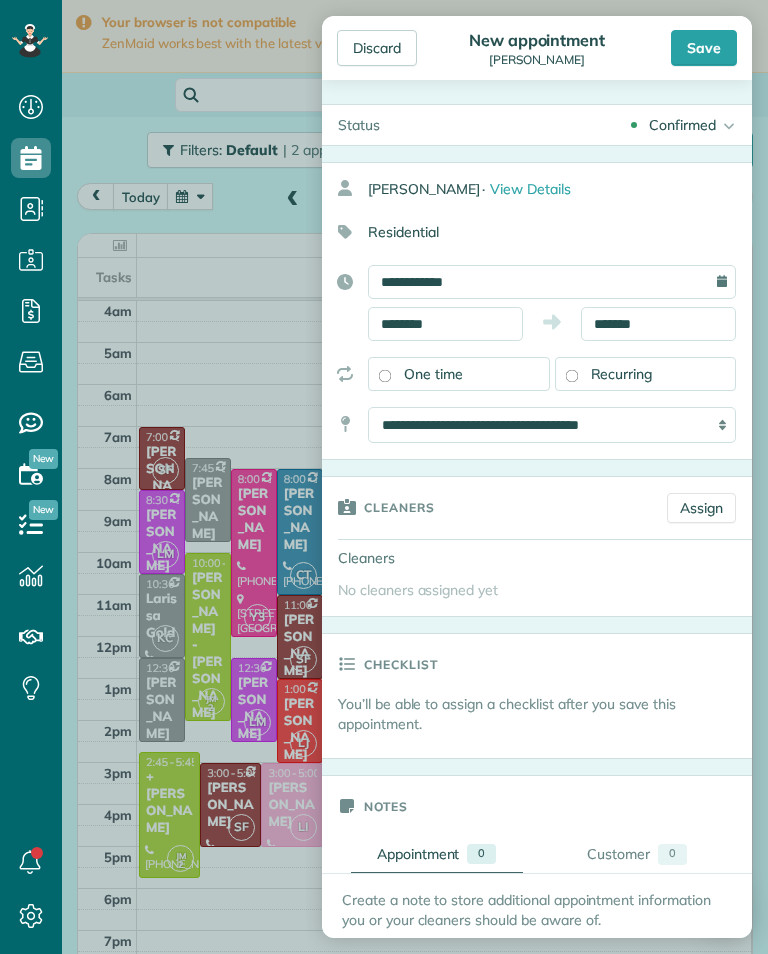 click on "Assign" at bounding box center (701, 508) 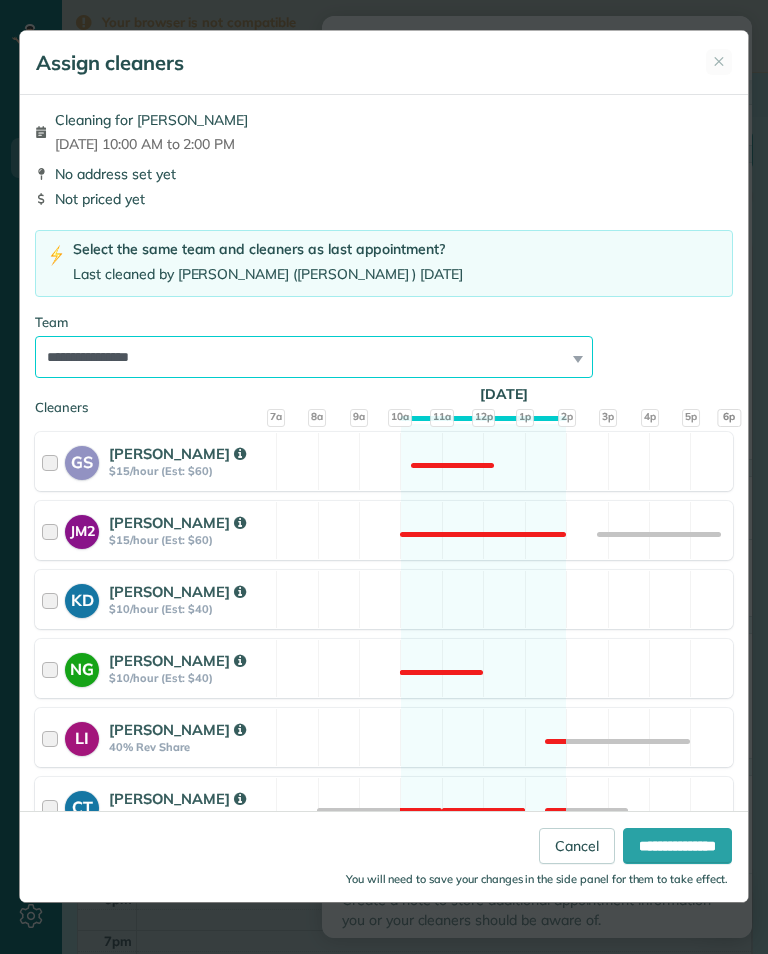 click on "**********" at bounding box center (314, 357) 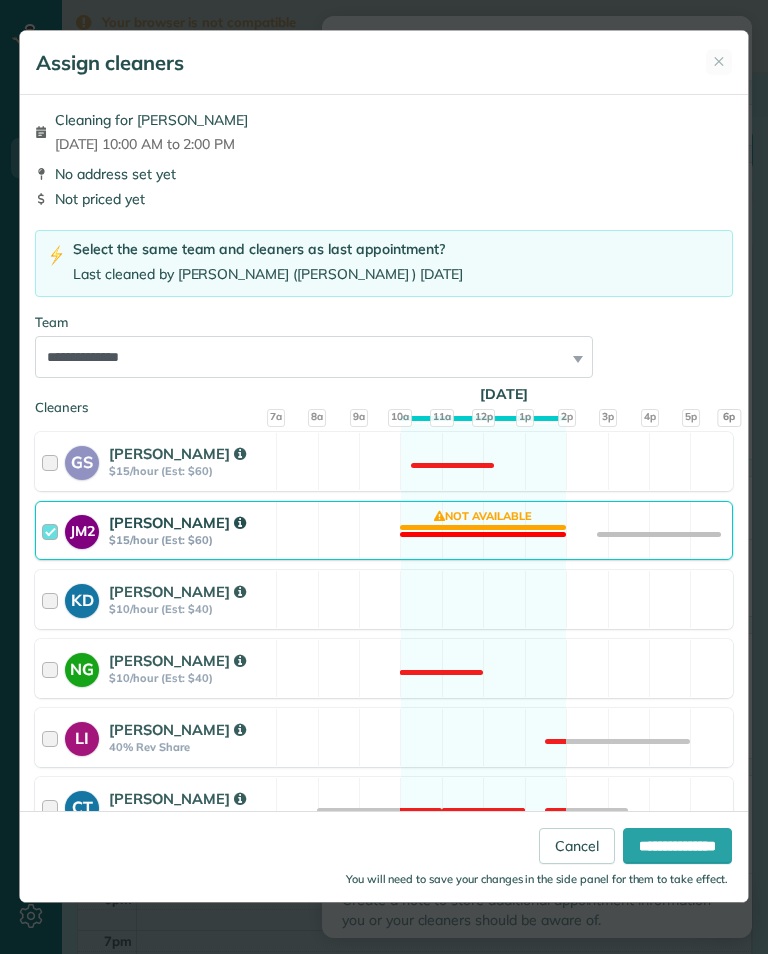 click on "**********" at bounding box center [677, 846] 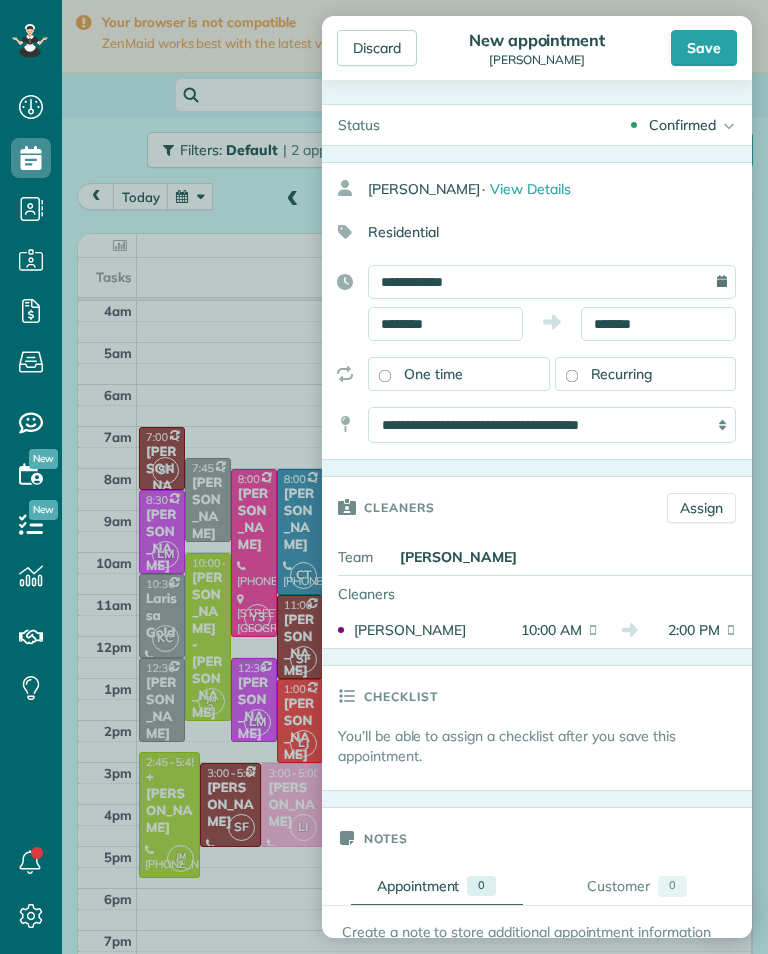 click on "Save" at bounding box center [704, 48] 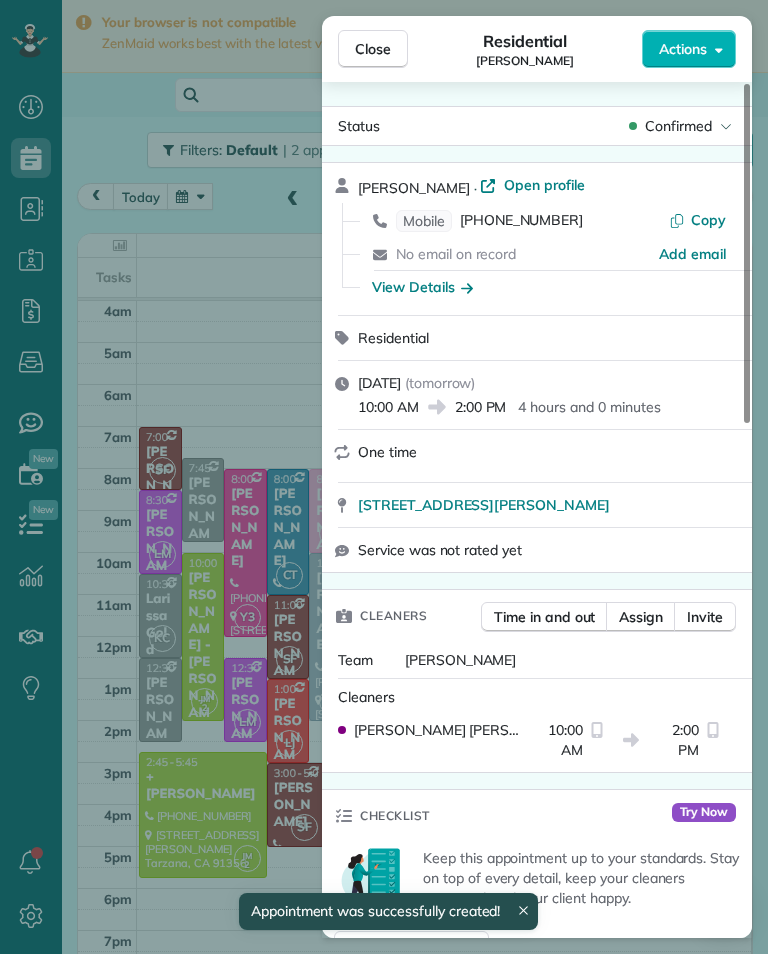 click on "Close Residential [PERSON_NAME] Actions Status Confirmed [PERSON_NAME] · Open profile Mobile [PHONE_NUMBER] Copy No email on record Add email View Details Residential [DATE] ( [DATE] ) 10:00 AM 2:00 PM 4 hours and 0 minutes One time [STREET_ADDRESS][PERSON_NAME] Service was not rated yet Cleaners Time in and out Assign Invite Team [PERSON_NAME]  Cleaners [PERSON_NAME] 10:00 AM 2:00 PM Checklist Try Now Keep this appointment up to your standards. Stay on top of every detail, keep your cleaners organised, and your client happy. Assign a checklist Watch a 5 min demo Billing Billing actions Price $0.00 Overcharge $0.00 Discount $0.00 Coupon discount - Primary tax - Secondary tax - Total appointment price $0.00 Tips collected New feature! $0.00 [PERSON_NAME] as paid Total including tip $0.00 Get paid online in no-time! Send an invoice and reward your cleaners with tips Charge customer credit card Appointment custom fields Key # - Work items No work items to display Notes Appointment 0 Customer 0" at bounding box center [384, 477] 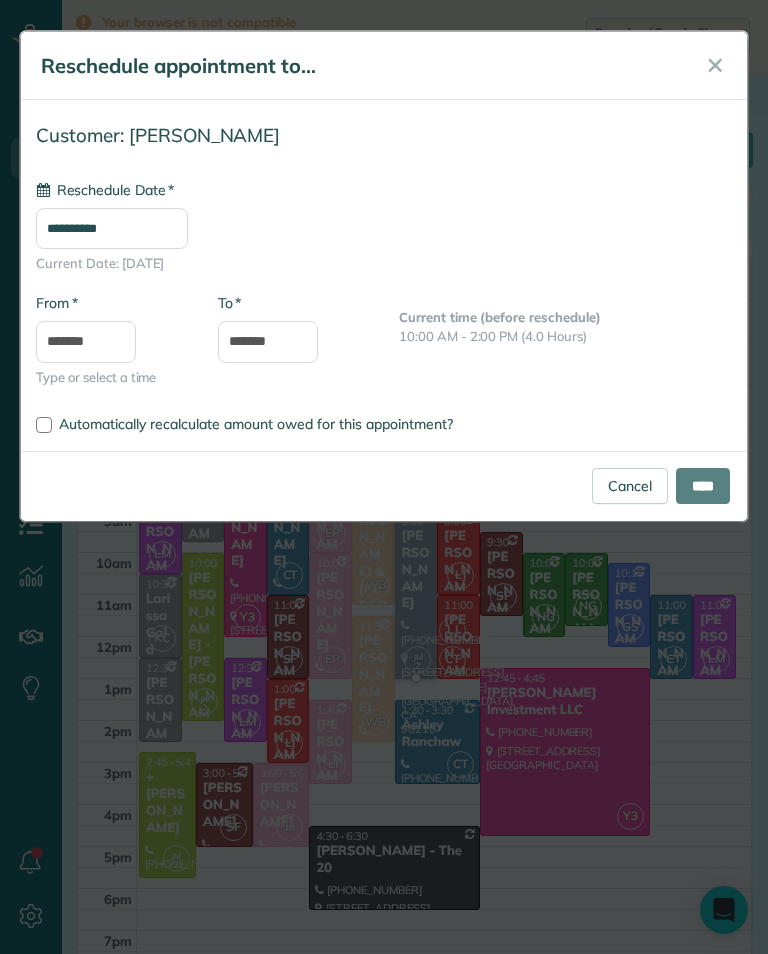 type on "**********" 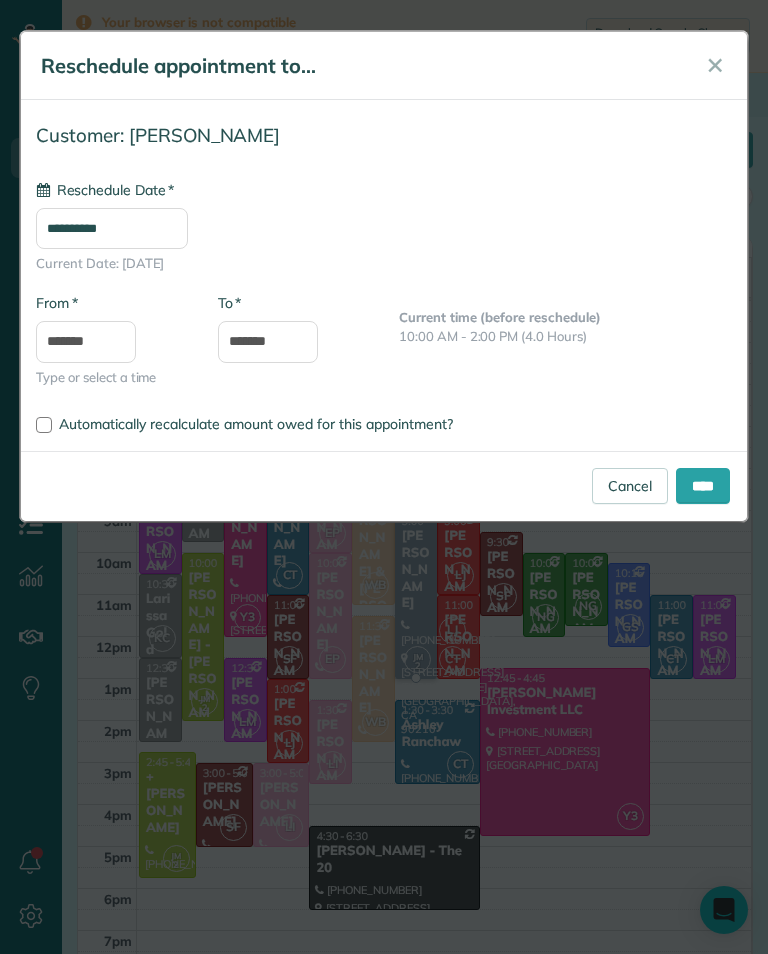 click on "****" at bounding box center (703, 486) 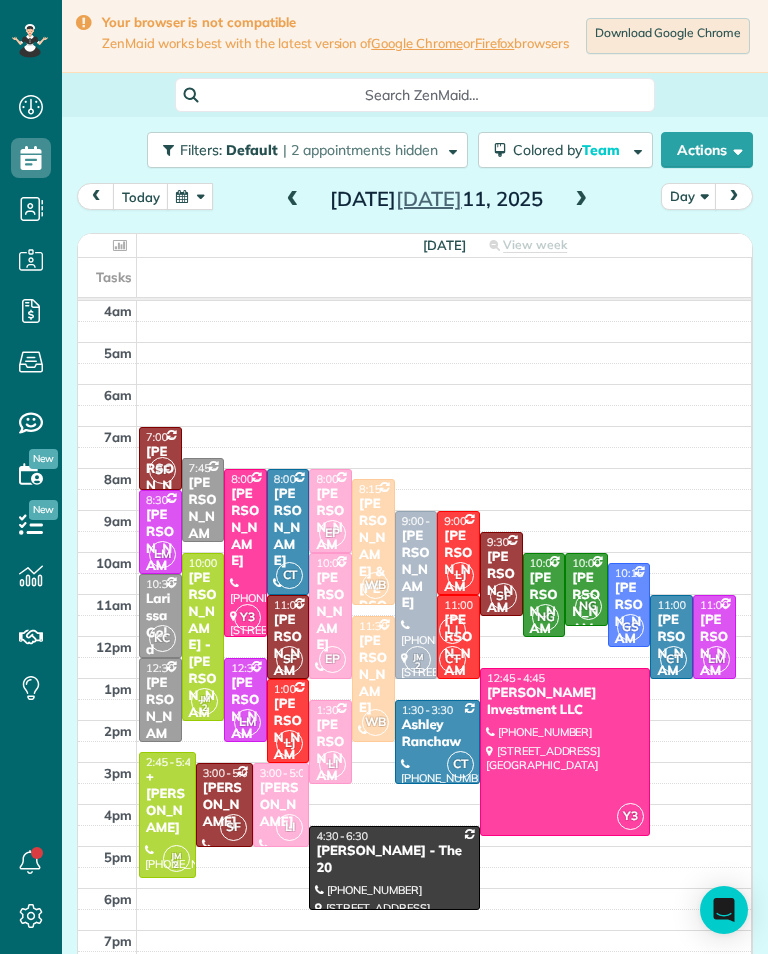 scroll, scrollTop: 985, scrollLeft: 62, axis: both 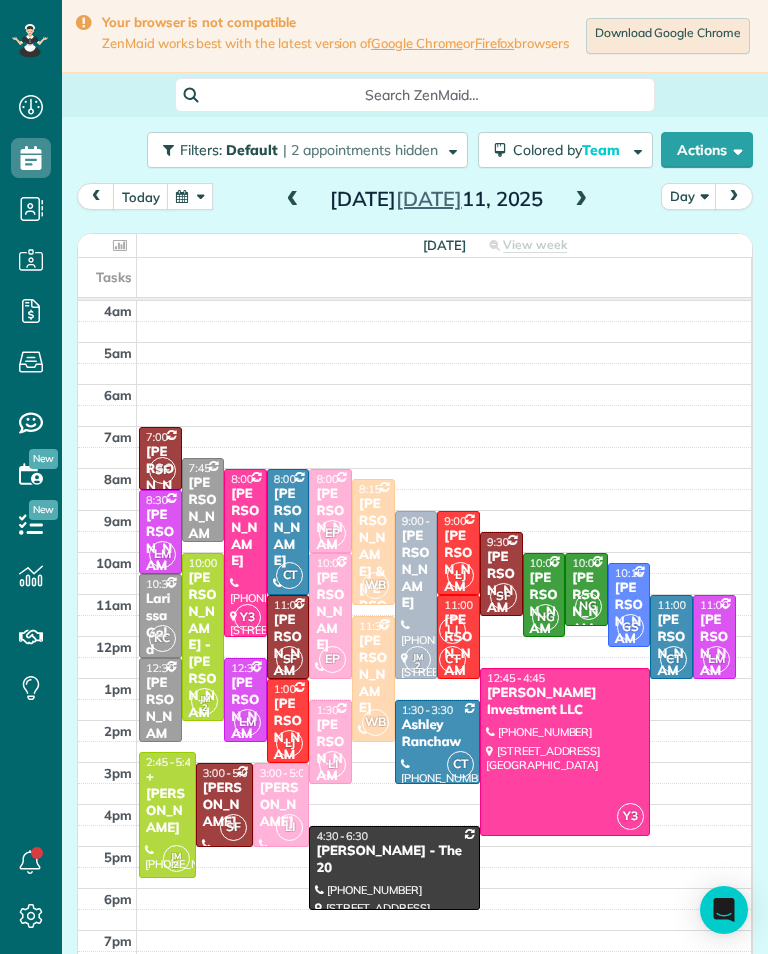 click on "[PERSON_NAME] - [PERSON_NAME]" at bounding box center [203, 654] 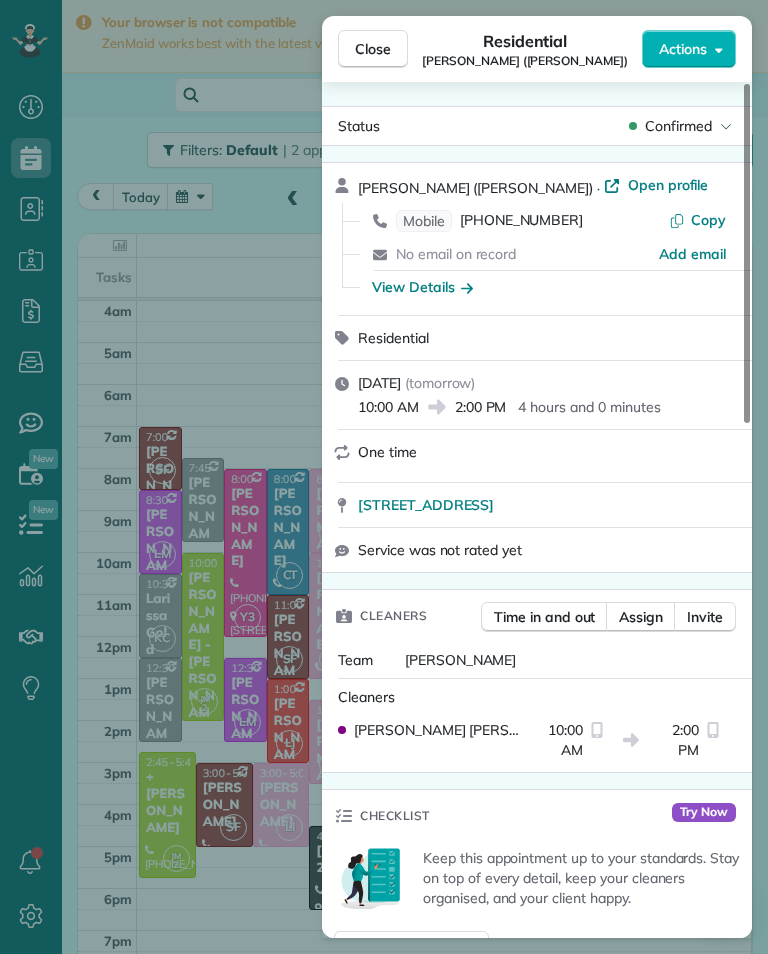 click on "[PHONE_NUMBER]" at bounding box center [521, 221] 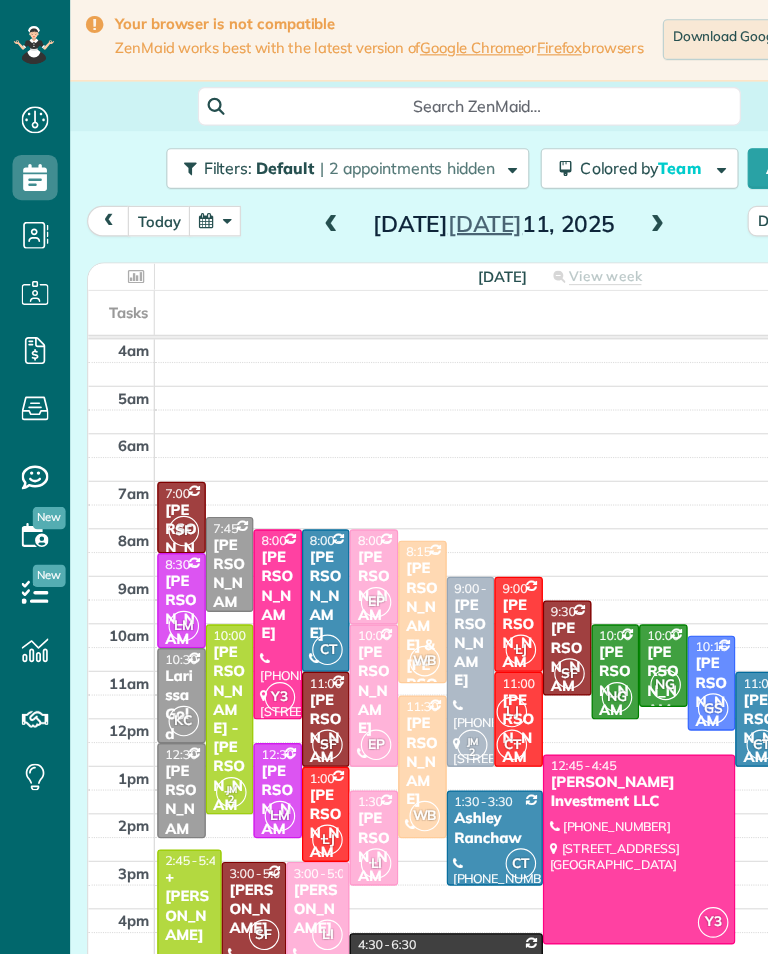 scroll, scrollTop: 0, scrollLeft: 0, axis: both 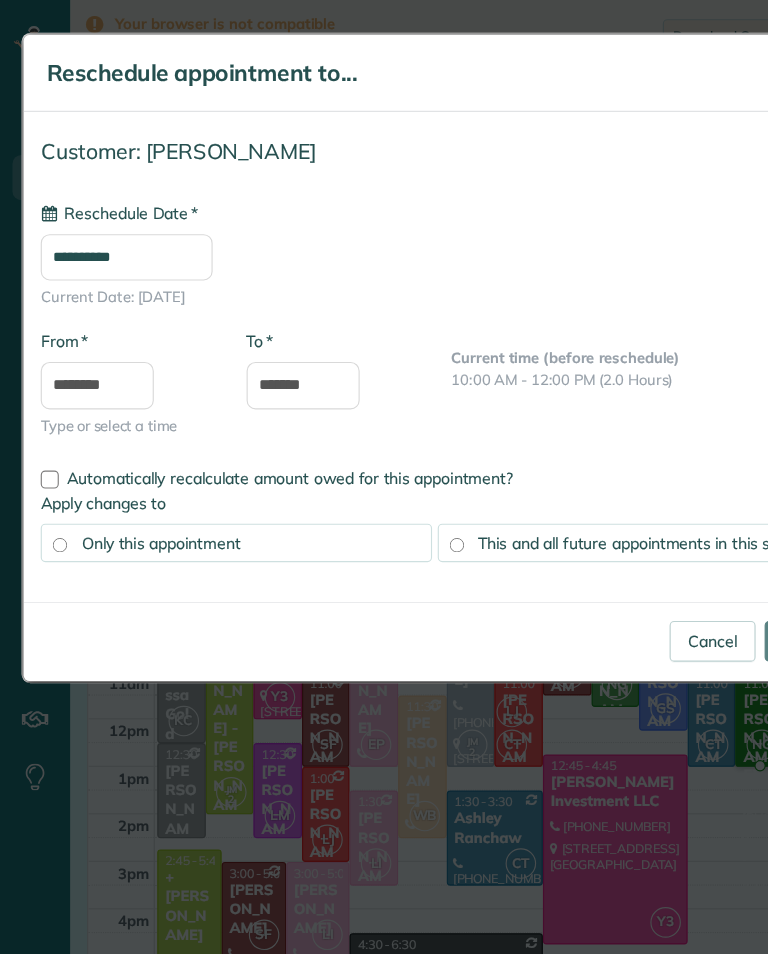 type on "**********" 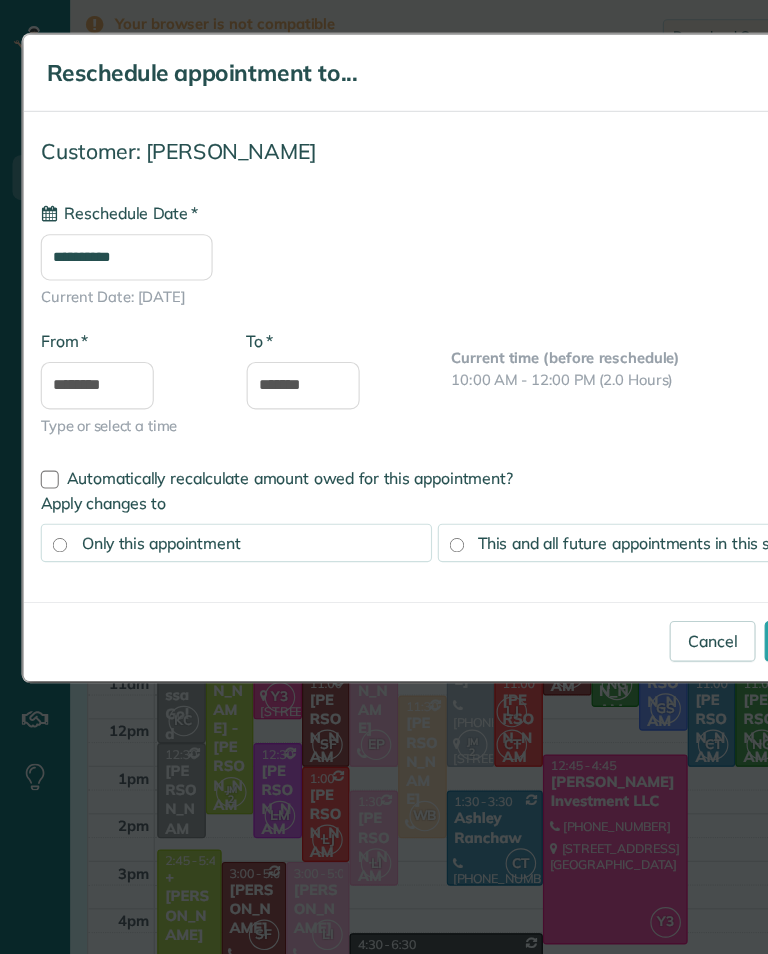 click on "****" at bounding box center (703, 568) 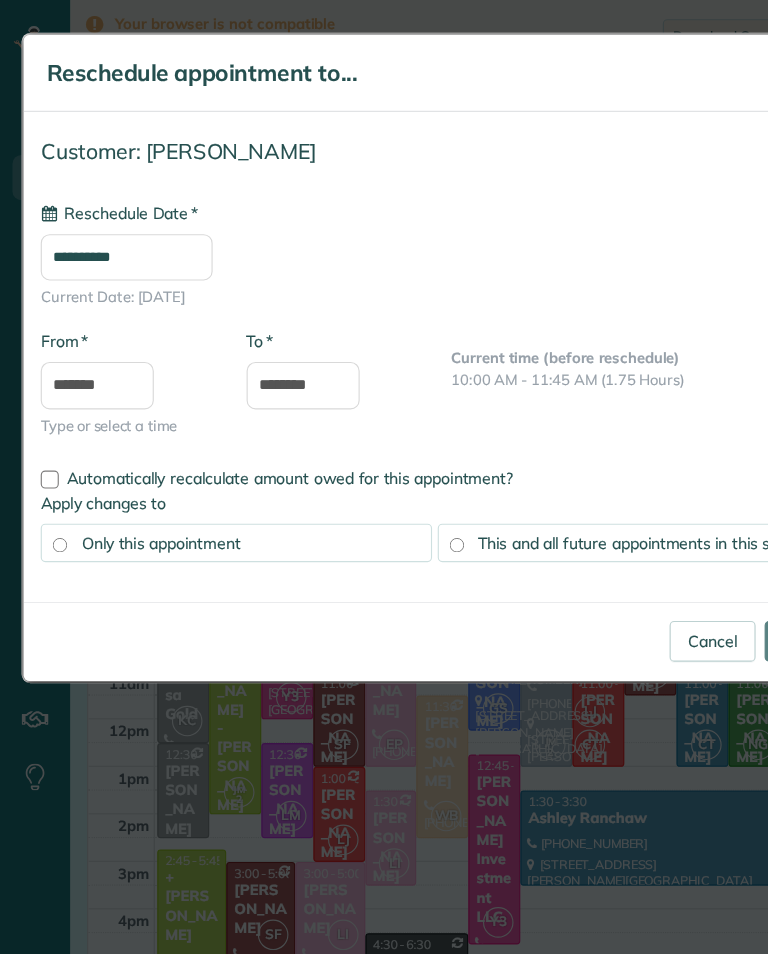 type on "**********" 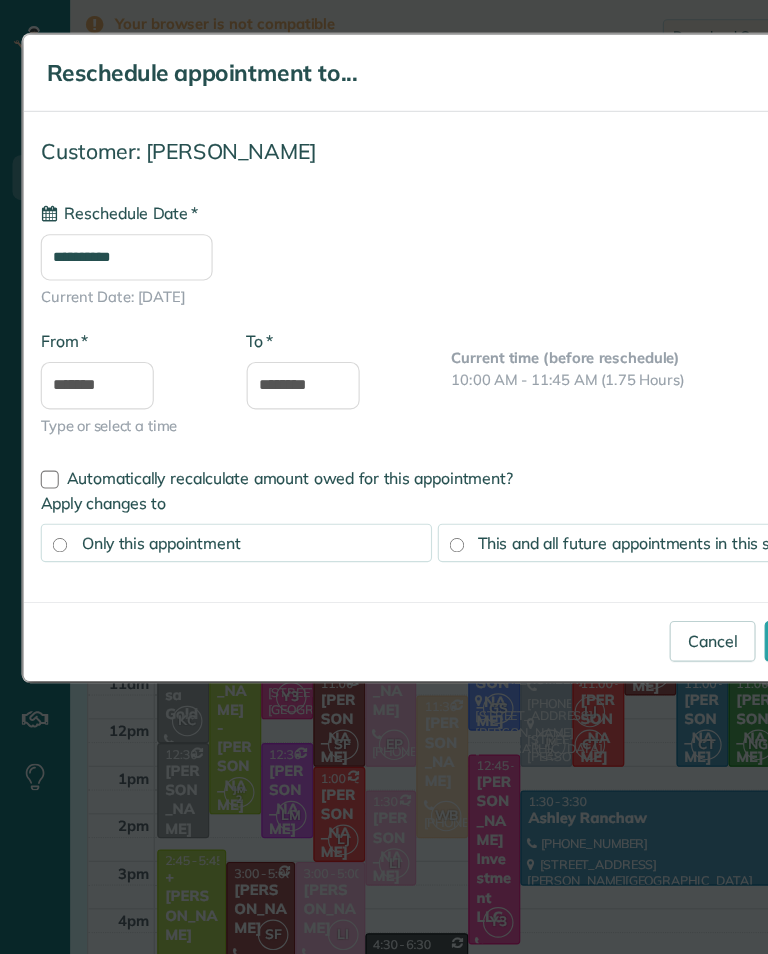 click on "****" at bounding box center (703, 568) 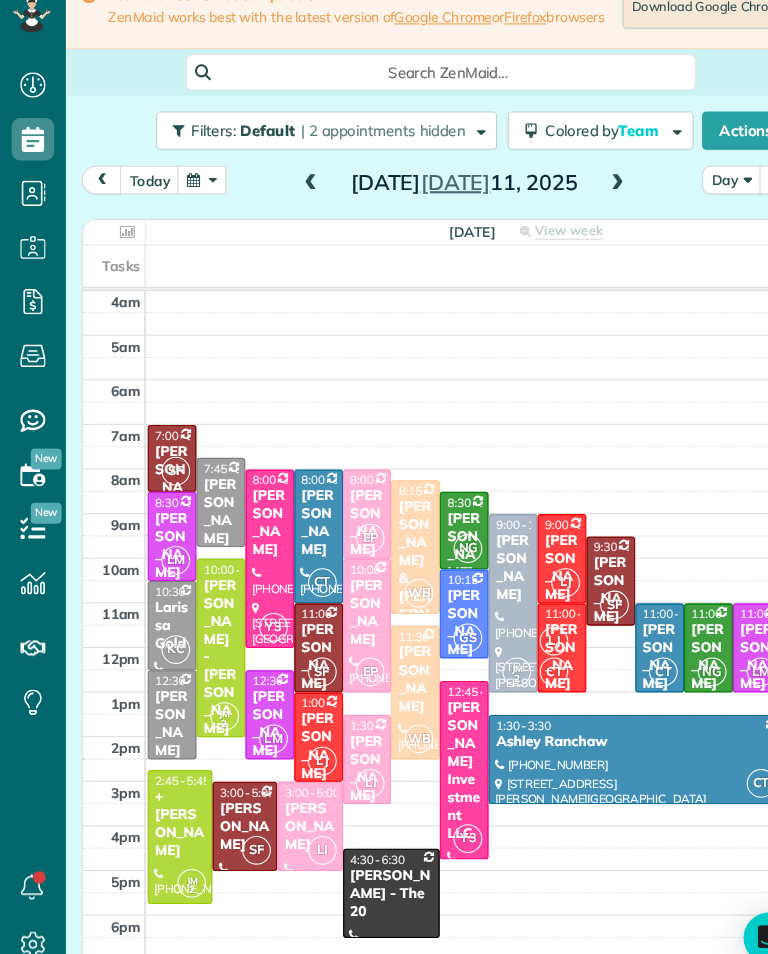 scroll, scrollTop: 31, scrollLeft: 0, axis: vertical 